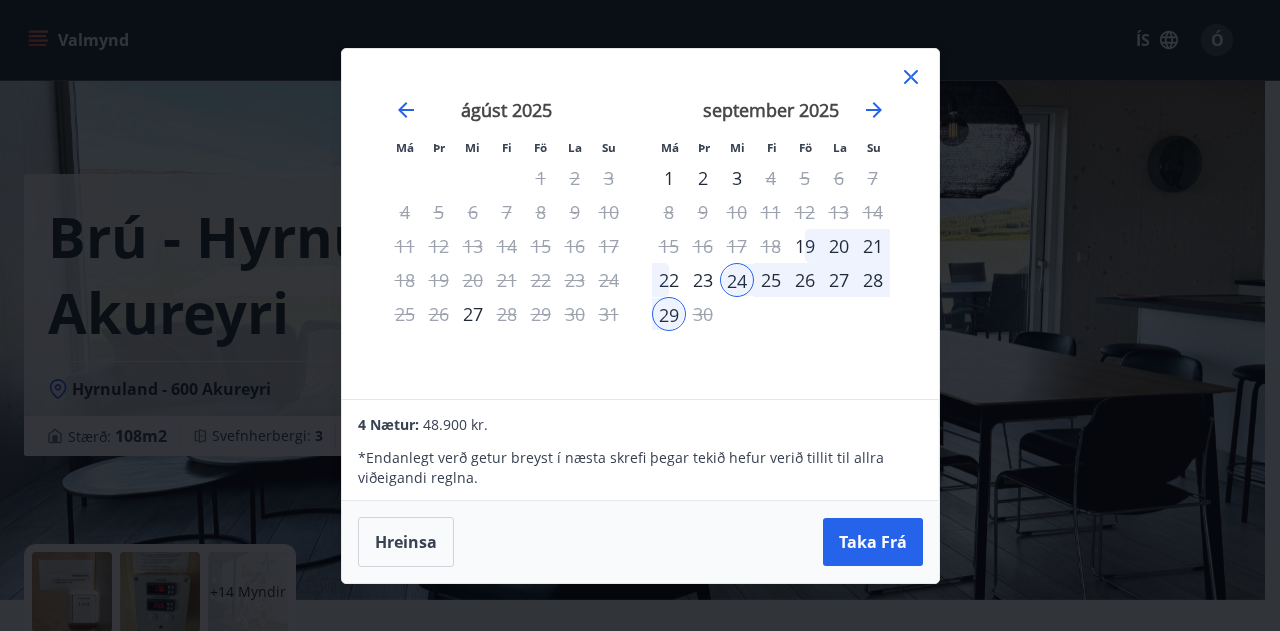 scroll, scrollTop: 0, scrollLeft: 0, axis: both 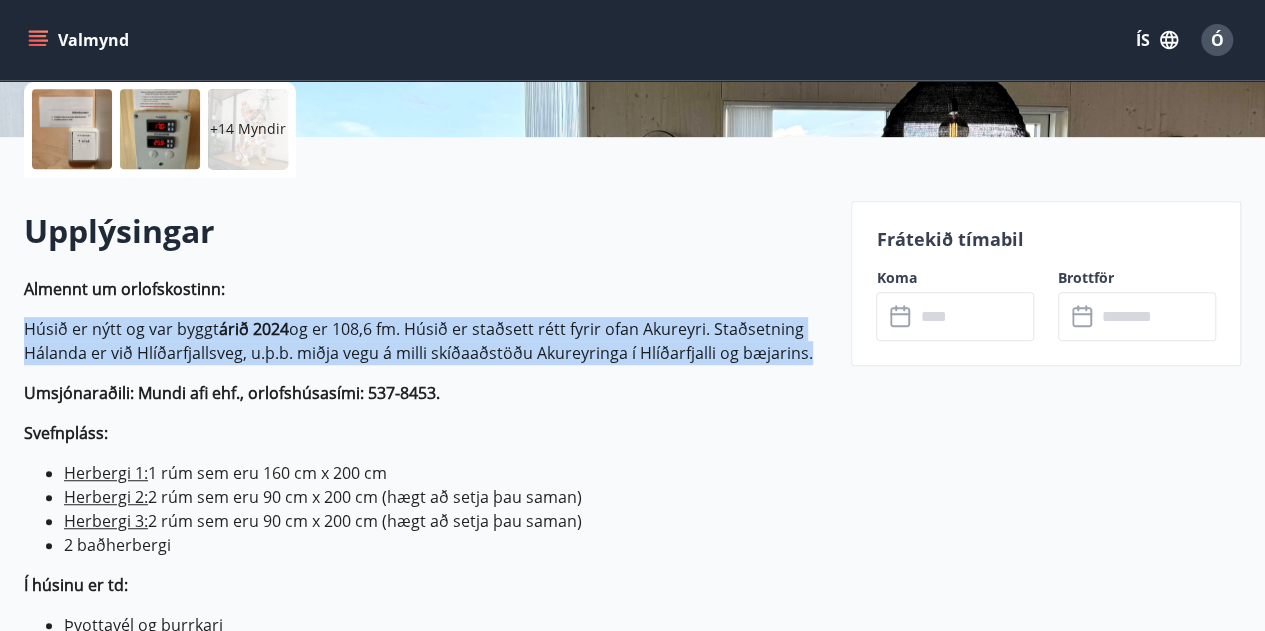 drag, startPoint x: 25, startPoint y: 325, endPoint x: 806, endPoint y: 363, distance: 781.9239 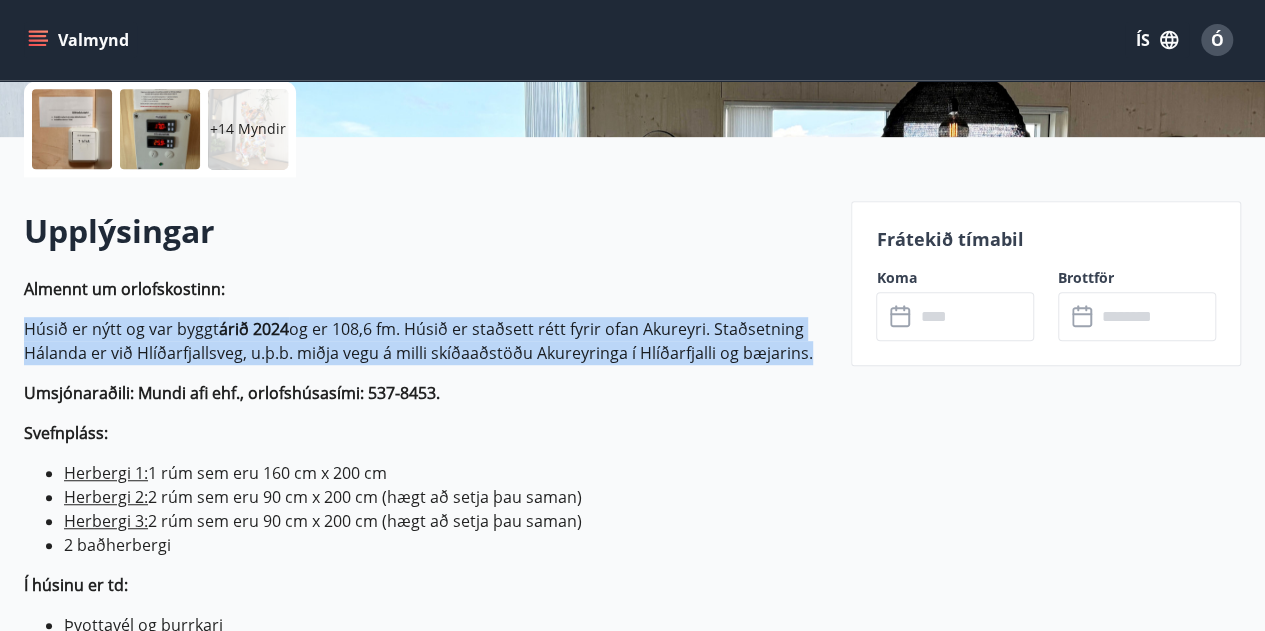 click on "Staðsetning Hálanda er við Hlíðarfjallsveg, u.þ.b. miðja vegu á milli skíðaaðstöðu Akureyringa í [CITY], og bæjarins." at bounding box center [425, 341] 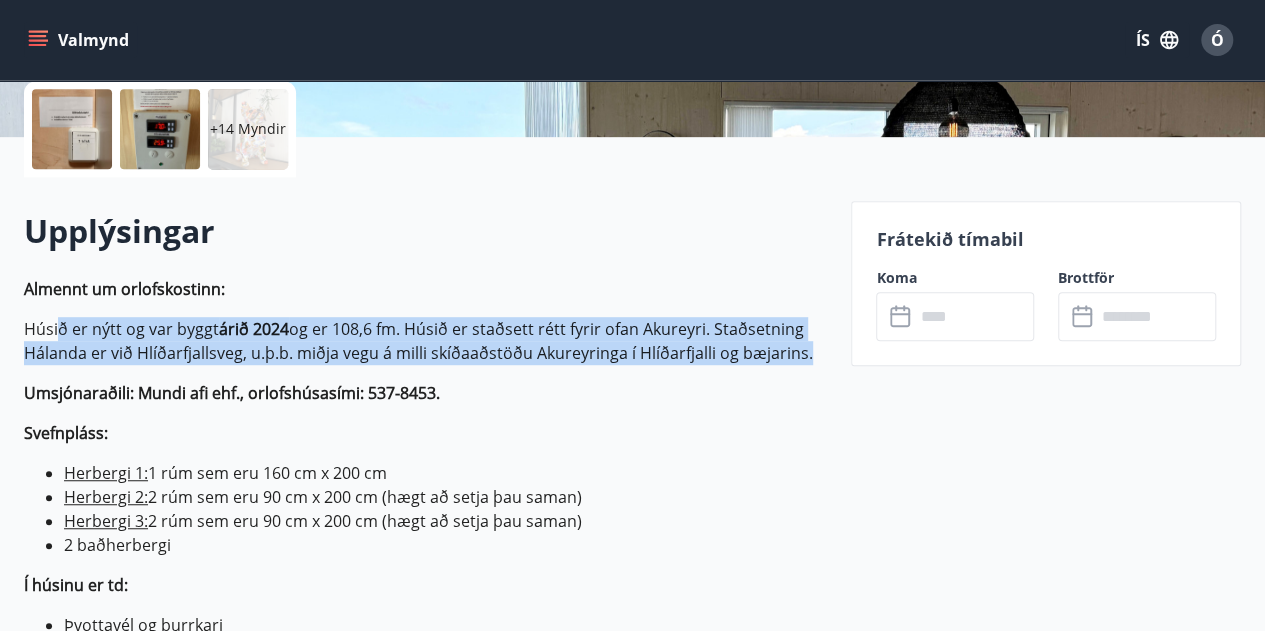 drag, startPoint x: 805, startPoint y: 357, endPoint x: 49, endPoint y: 330, distance: 756.482 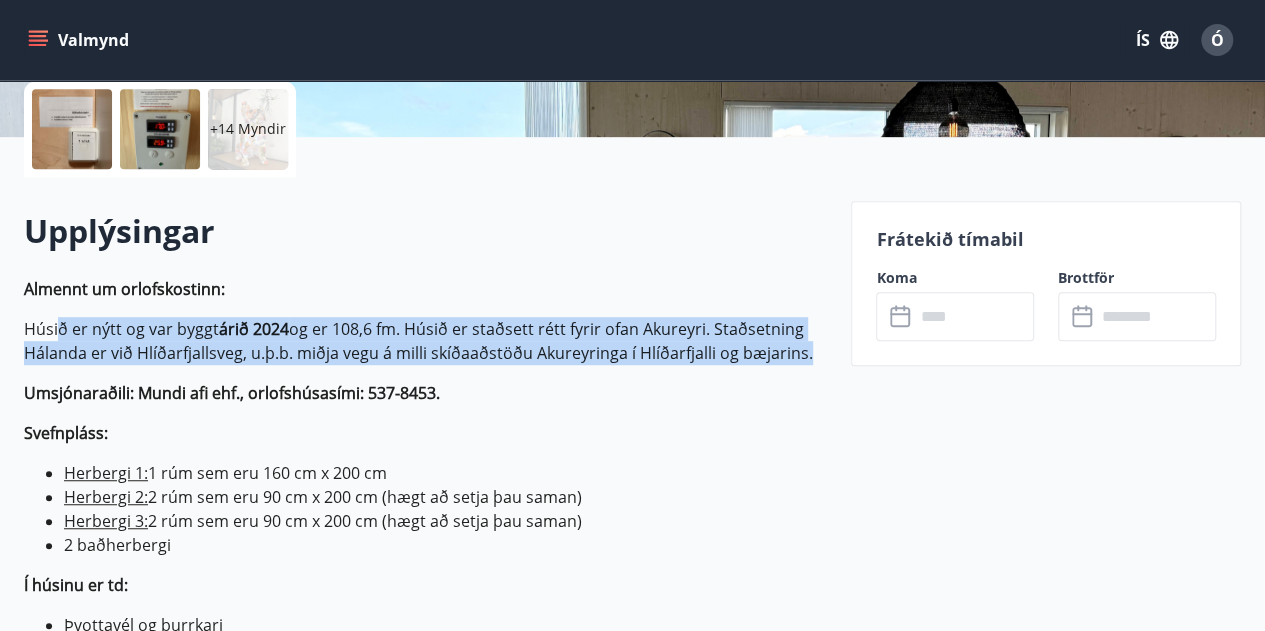 click on "Staðsetning Hálanda er við Hlíðarfjallsveg, u.þ.b. miðja vegu á milli skíðaaðstöðu Akureyringa í [CITY], og bæjarins." at bounding box center [425, 341] 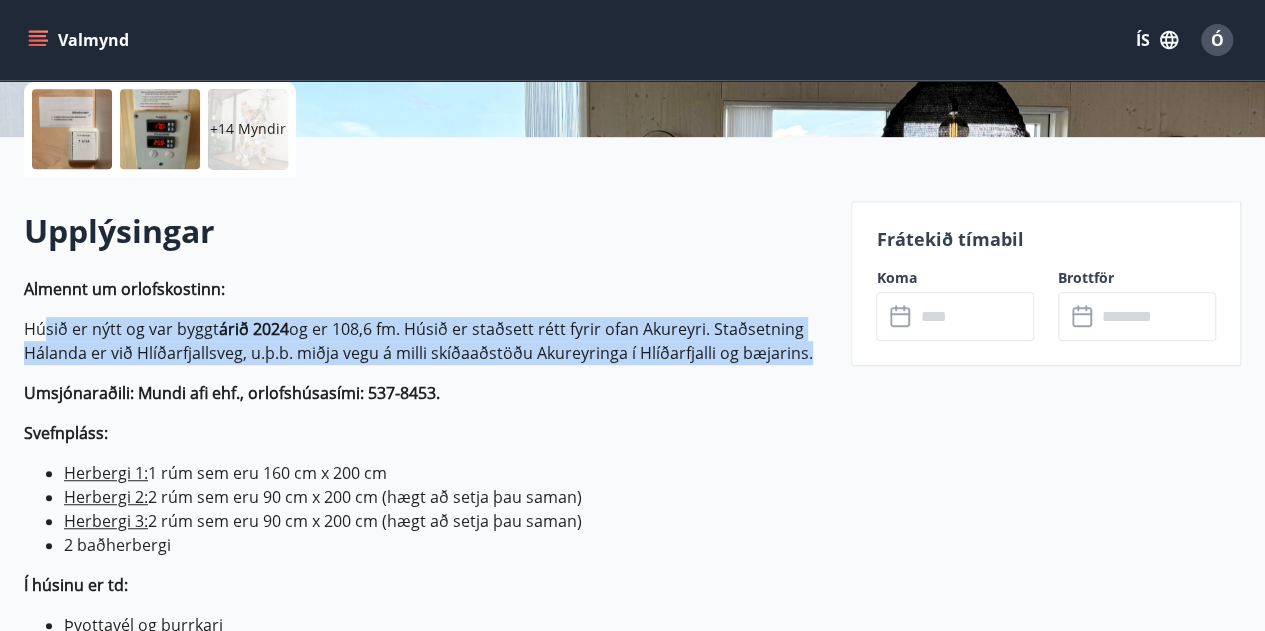 click on "Staðsetning Hálanda er við Hlíðarfjallsveg, u.þ.b. miðja vegu á milli skíðaaðstöðu Akureyringa í [CITY], og bæjarins." at bounding box center [425, 341] 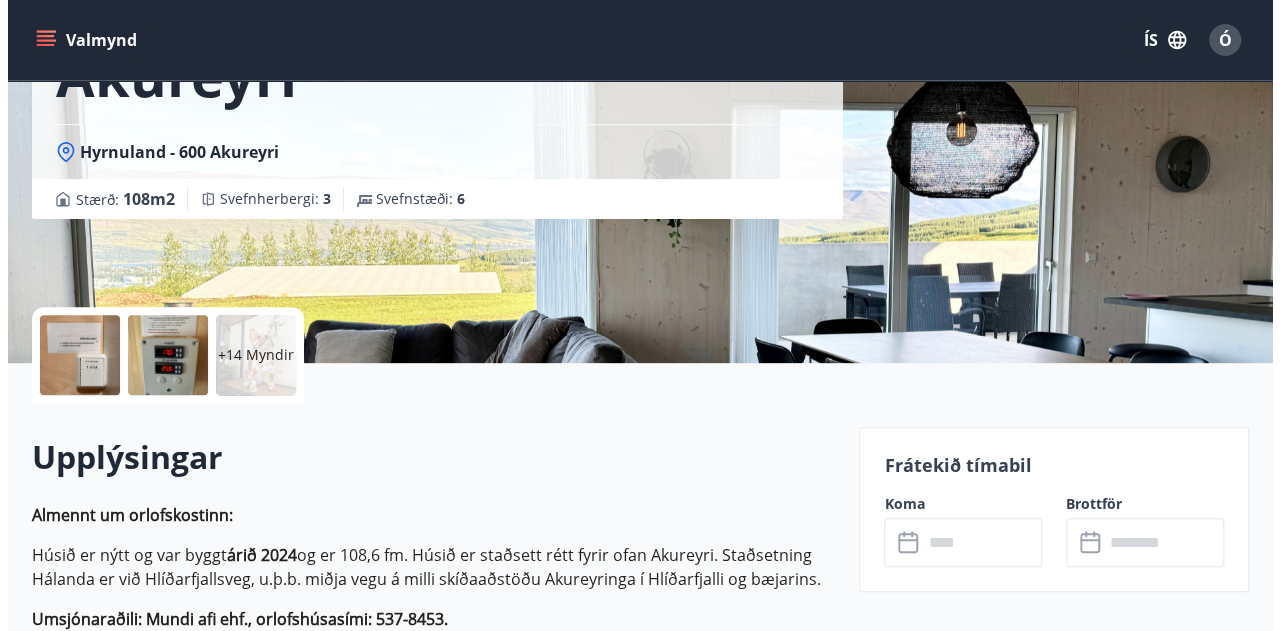 scroll, scrollTop: 0, scrollLeft: 0, axis: both 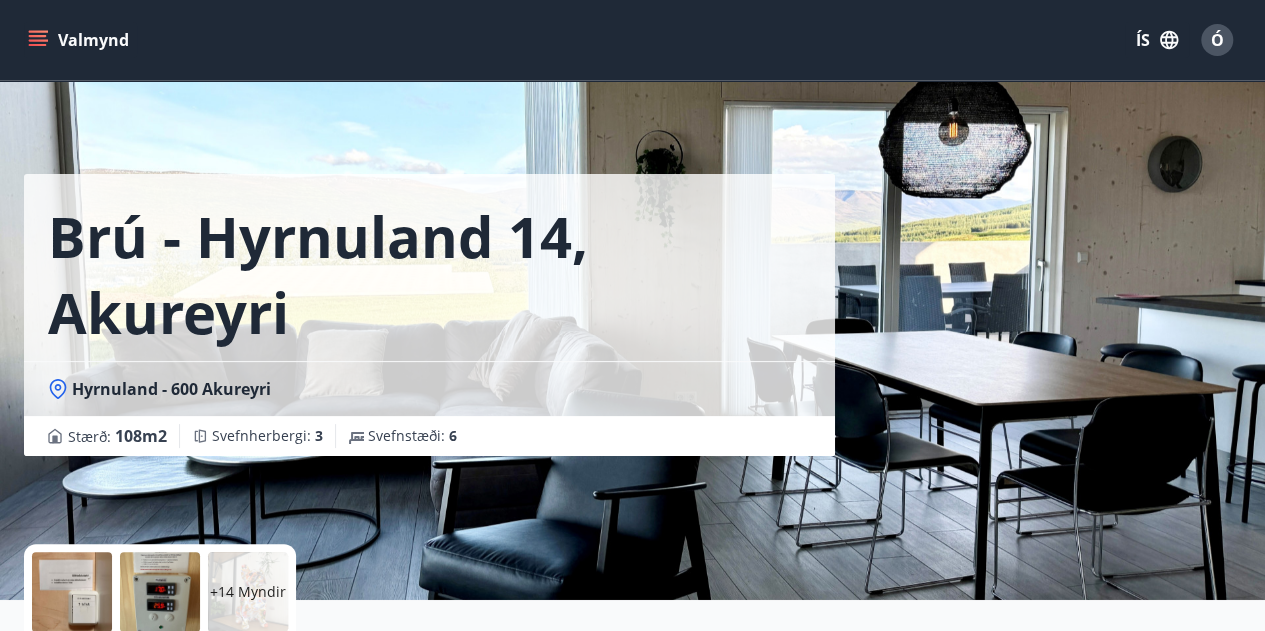 click 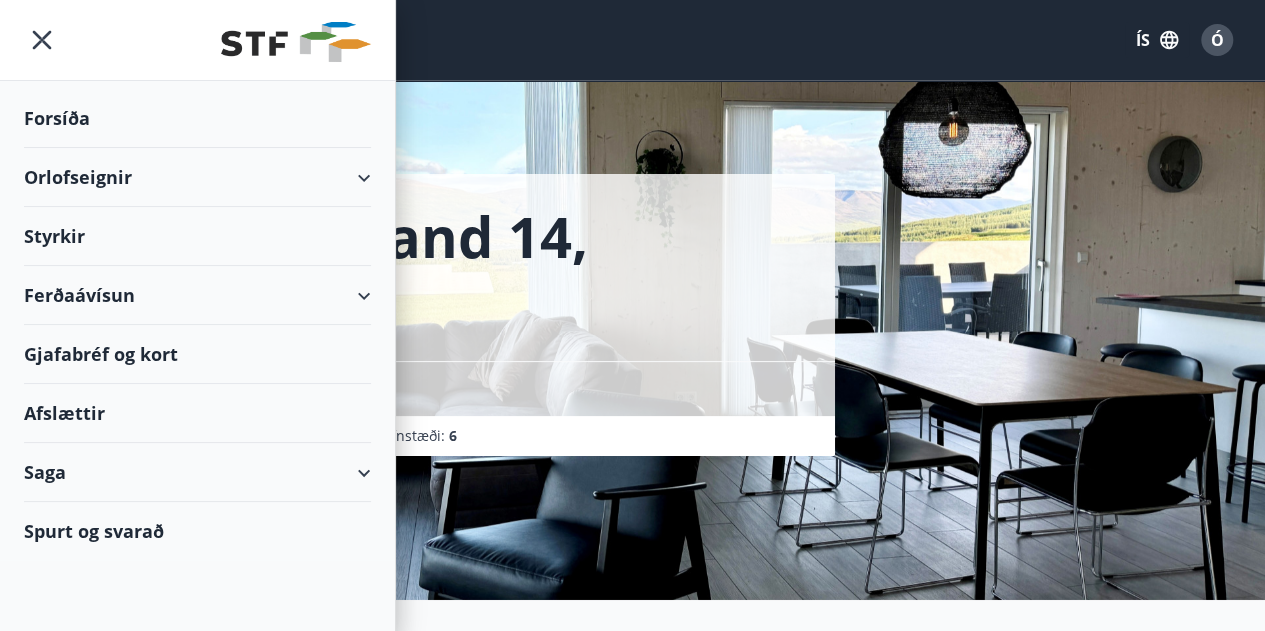 click on "Orlofseignir" at bounding box center [197, 177] 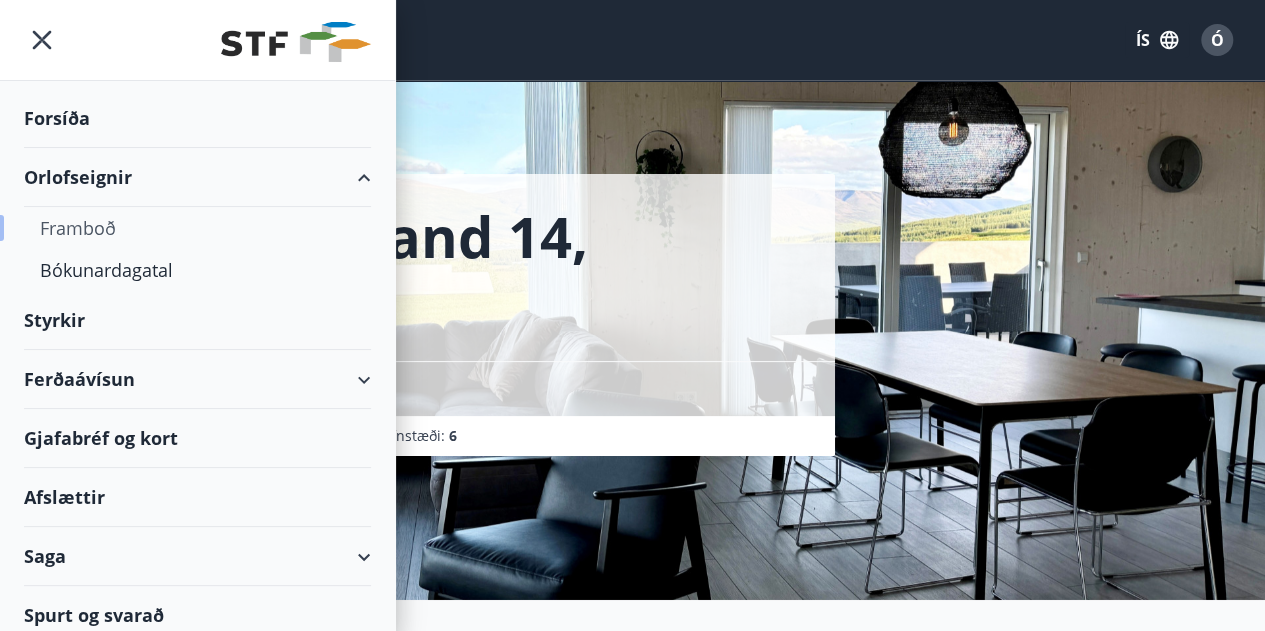 click on "Framboð" at bounding box center (197, 228) 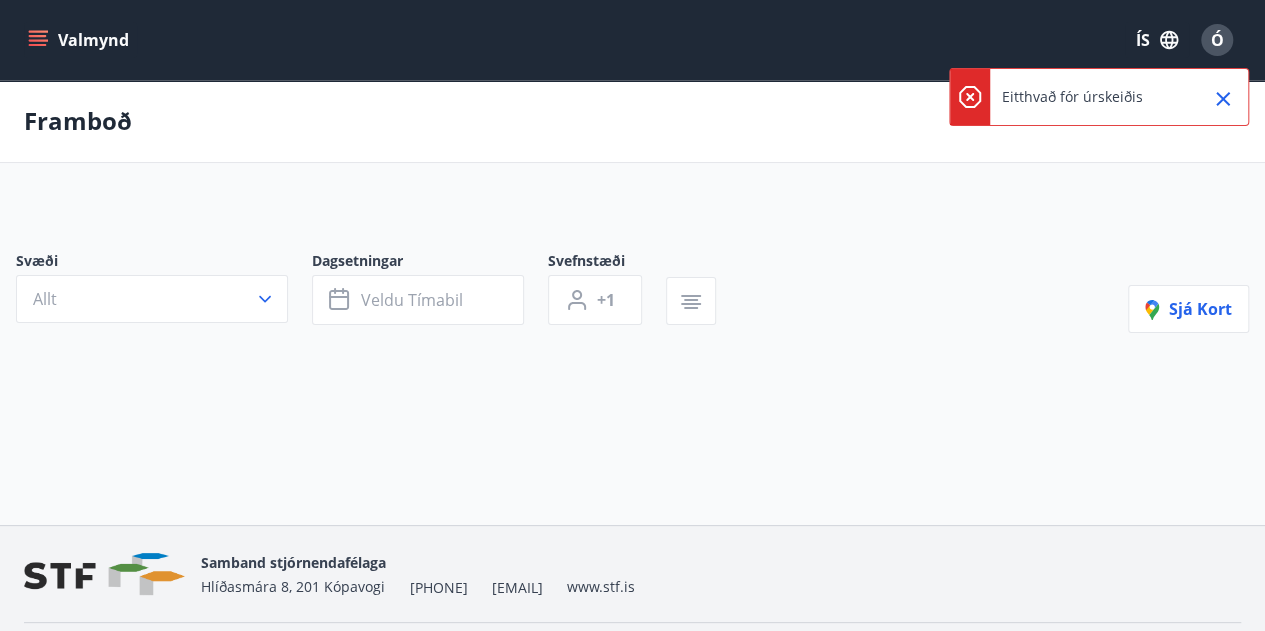 click 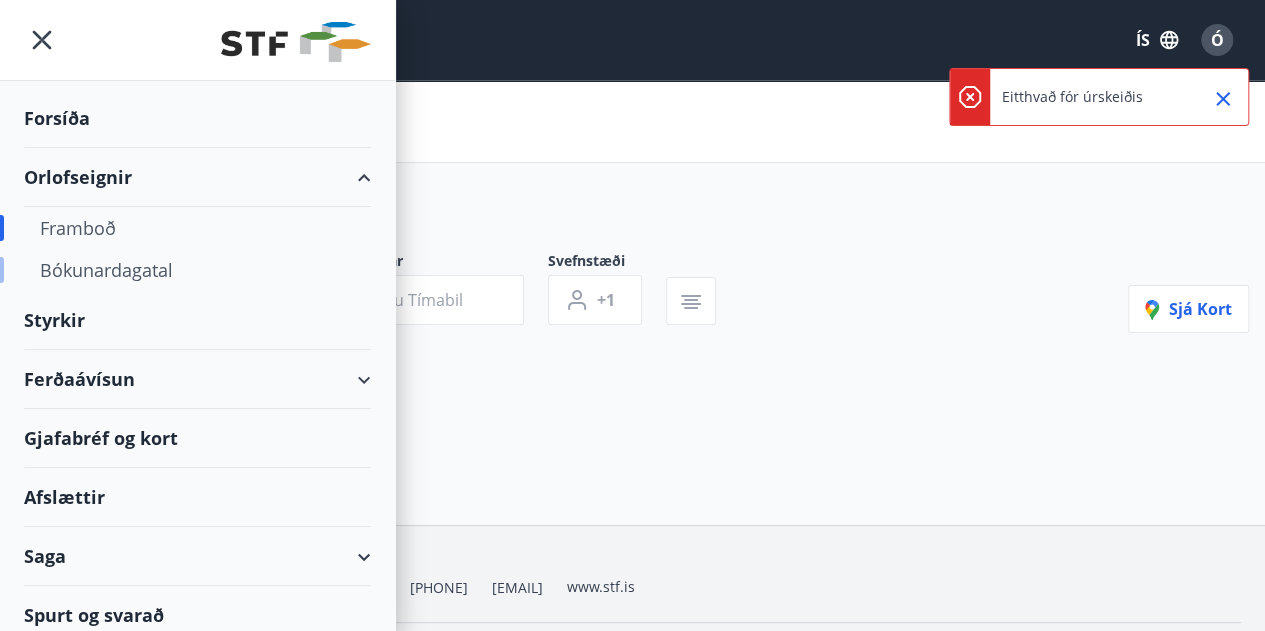 click on "Bókunardagatal" at bounding box center (197, 270) 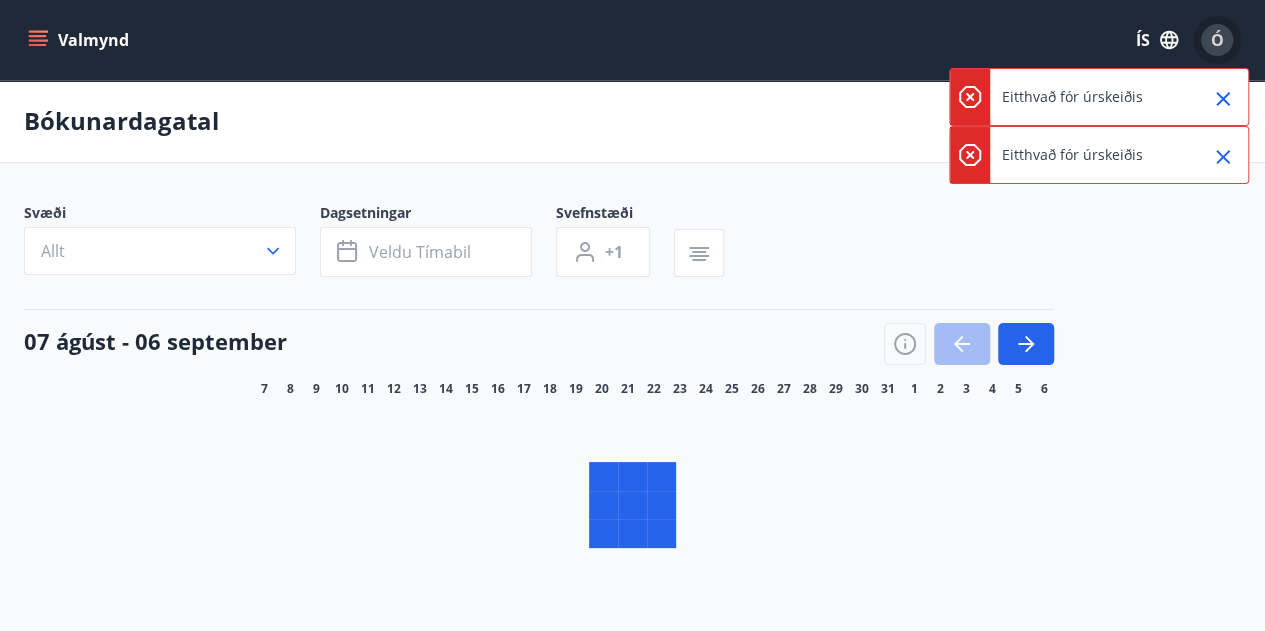 click on "Ó" at bounding box center (1217, 40) 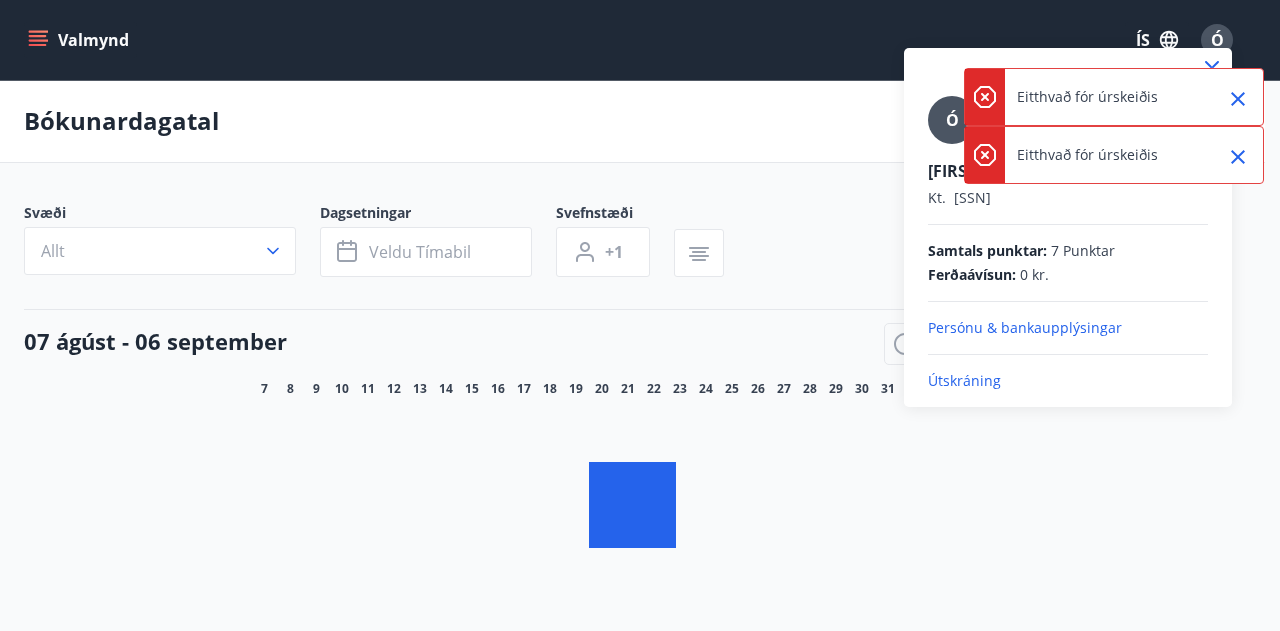 click 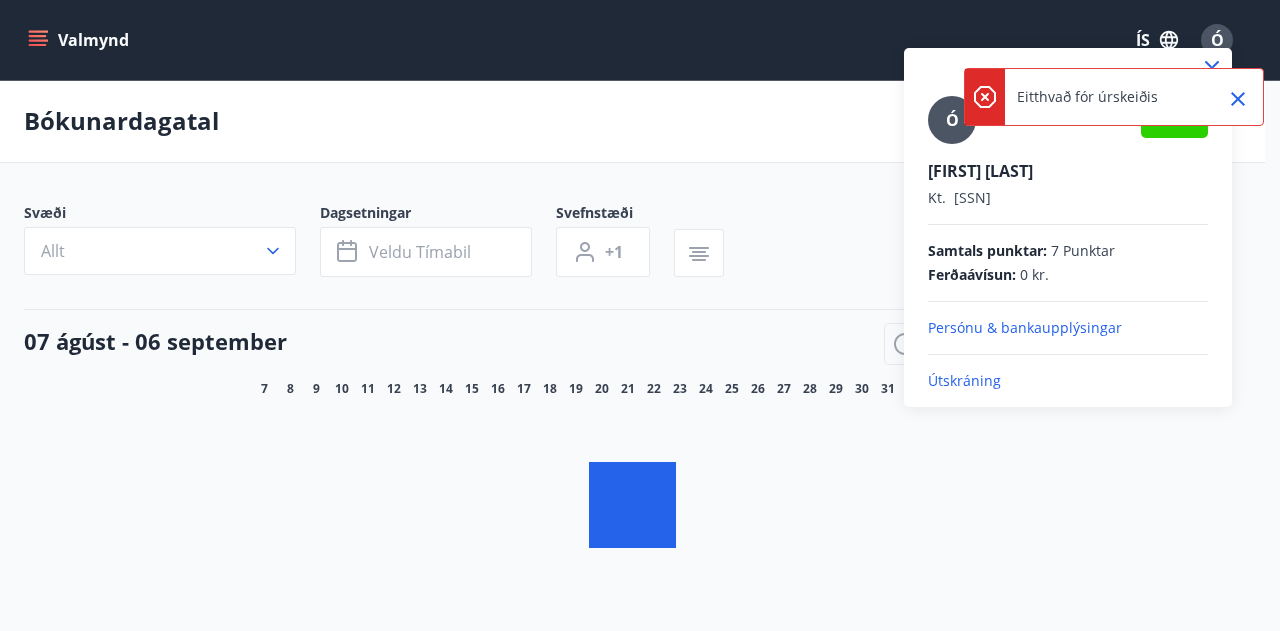 click 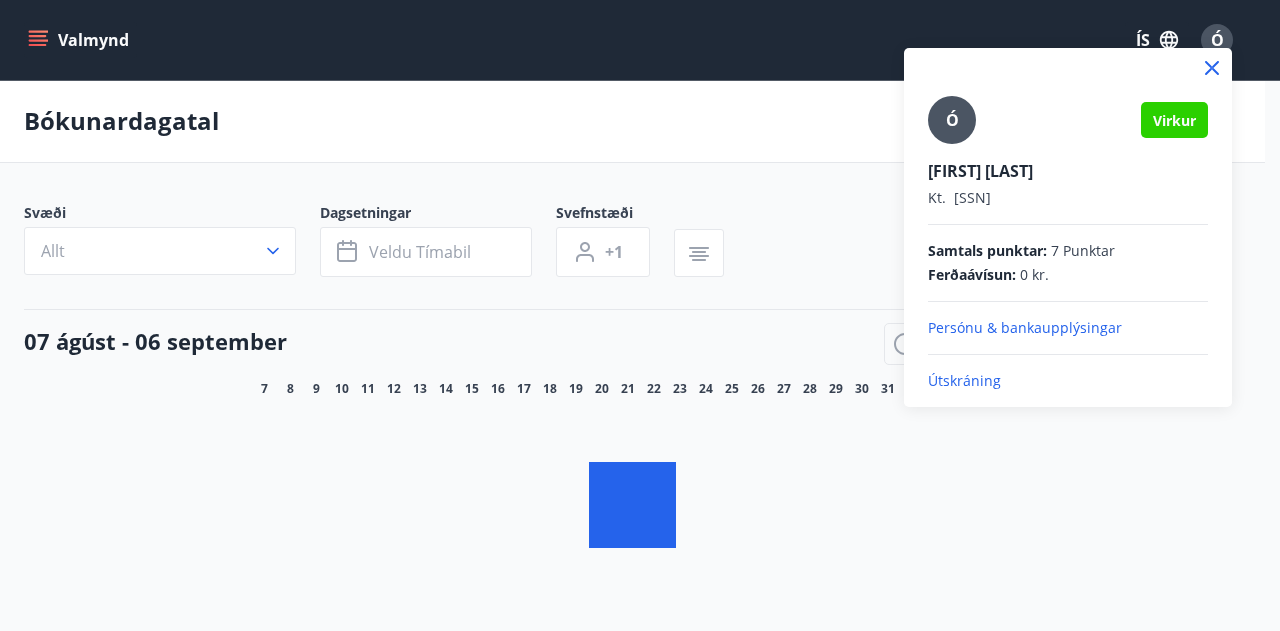 click on "Ó Virkur Ólöf Ásmundsdóttir Kt. 300682-3679 Samtals punktar : 7   Punktar Ferðaávísun : 0 kr. Persónu & bankaupplýsingar Útskráning" at bounding box center [1068, 227] 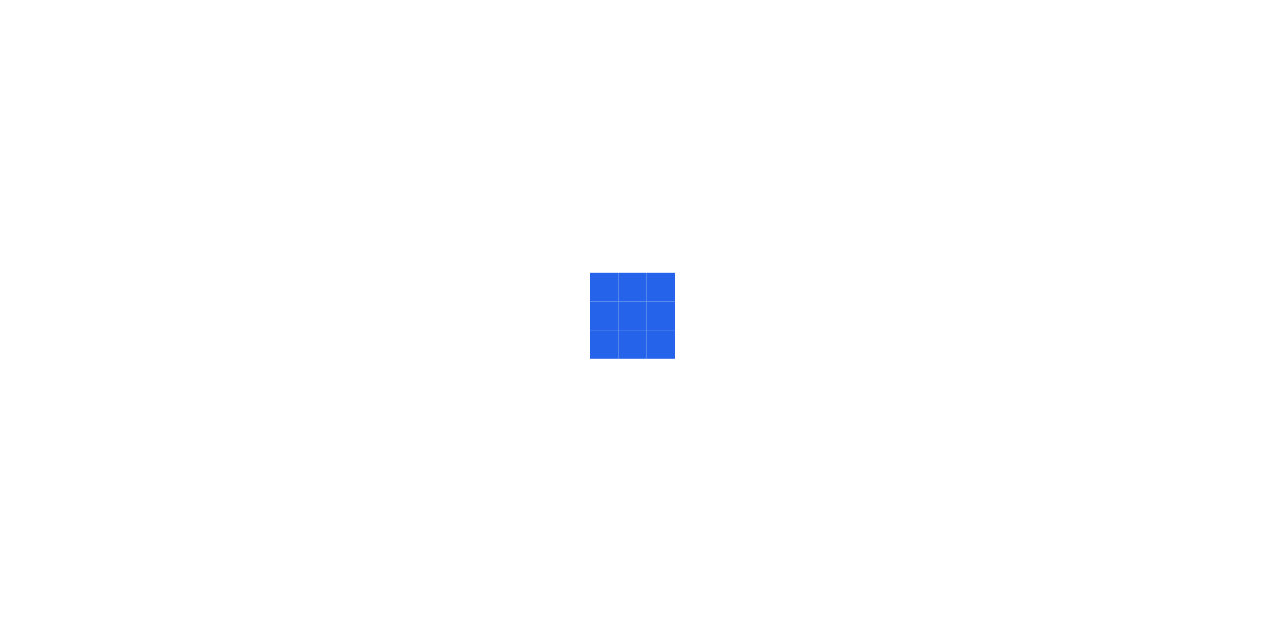 scroll, scrollTop: 0, scrollLeft: 0, axis: both 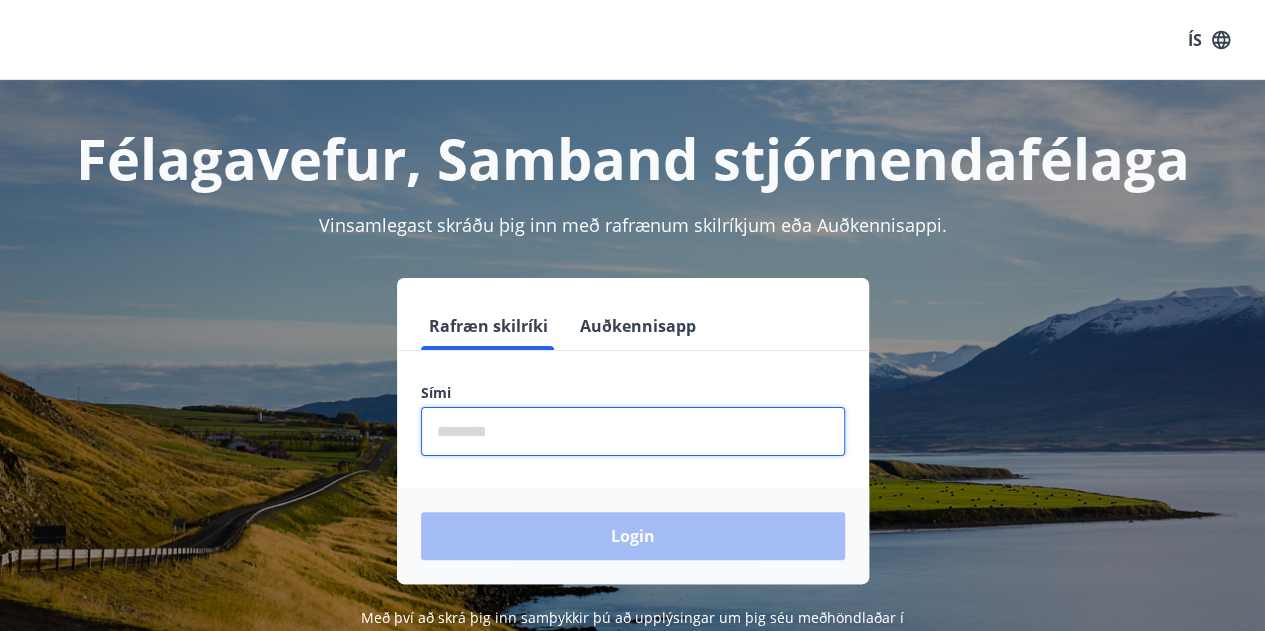 click at bounding box center (633, 431) 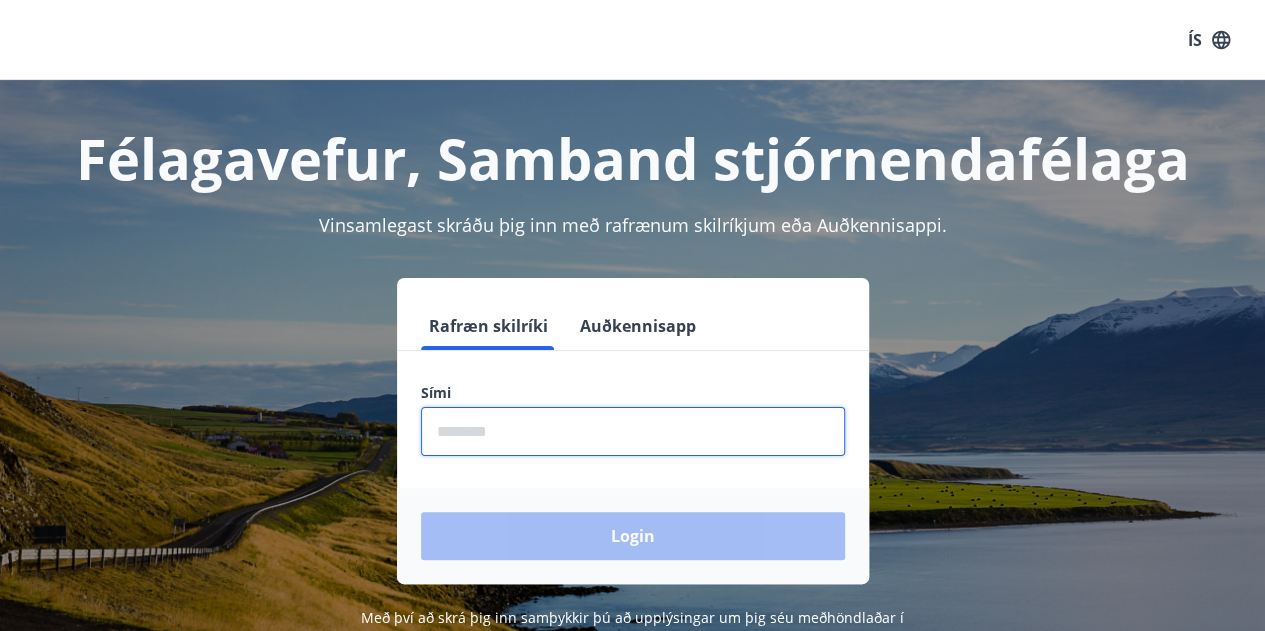 type on "********" 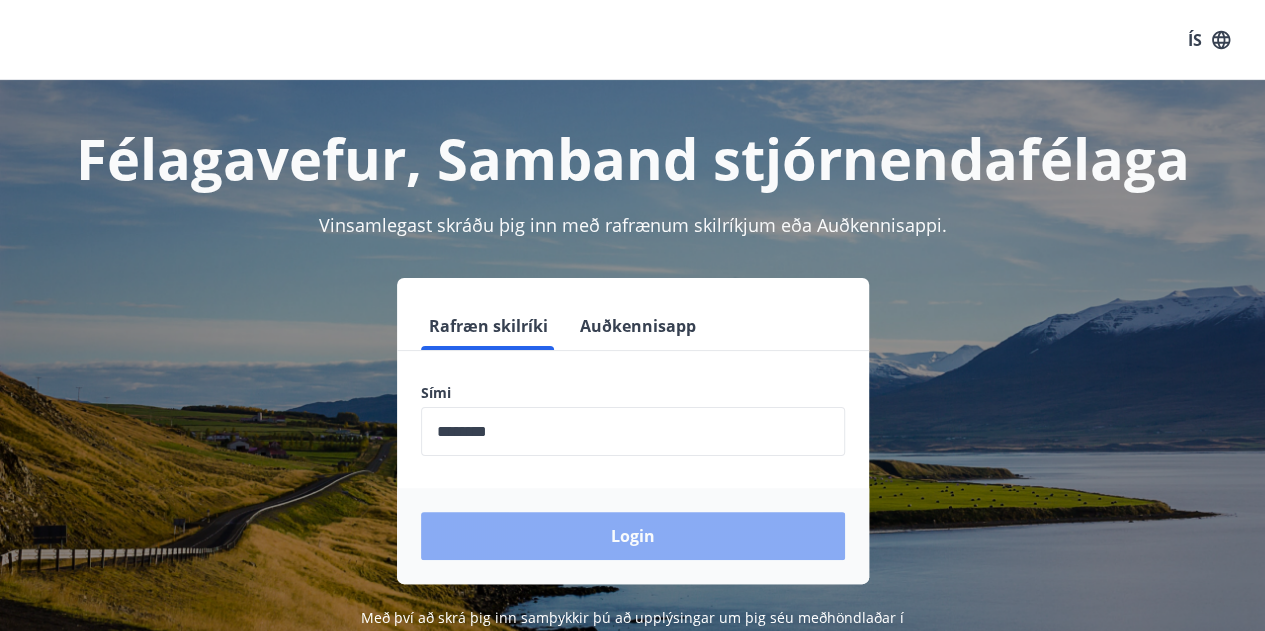 click on "Login" at bounding box center (633, 536) 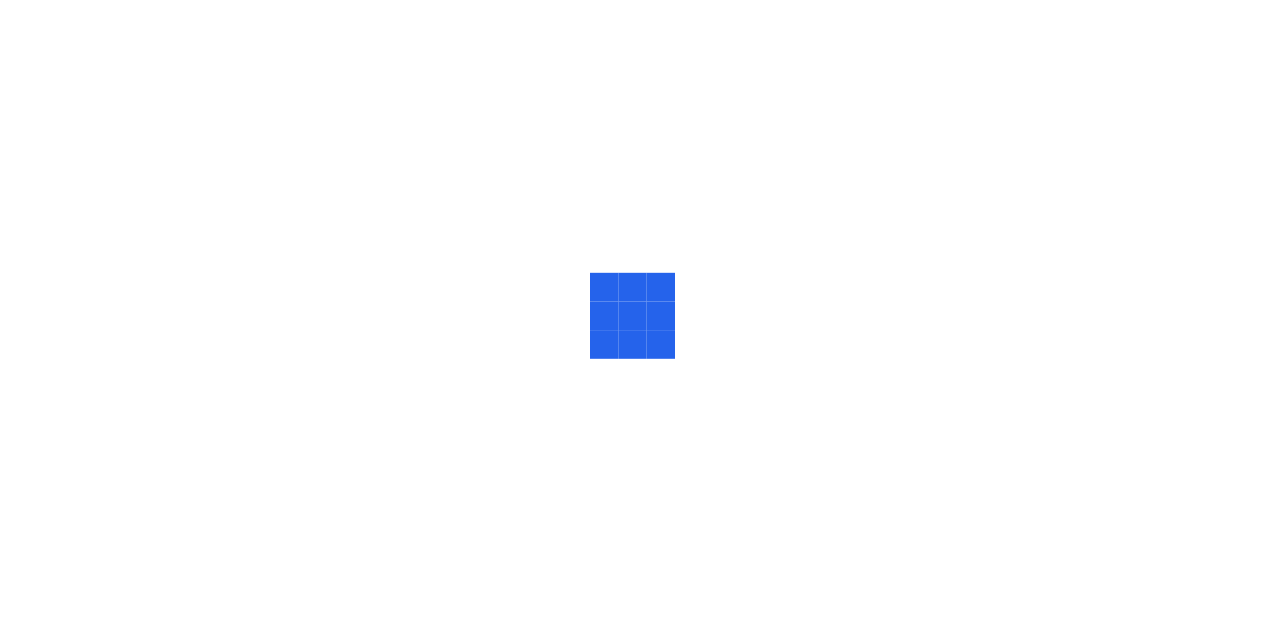 scroll, scrollTop: 0, scrollLeft: 0, axis: both 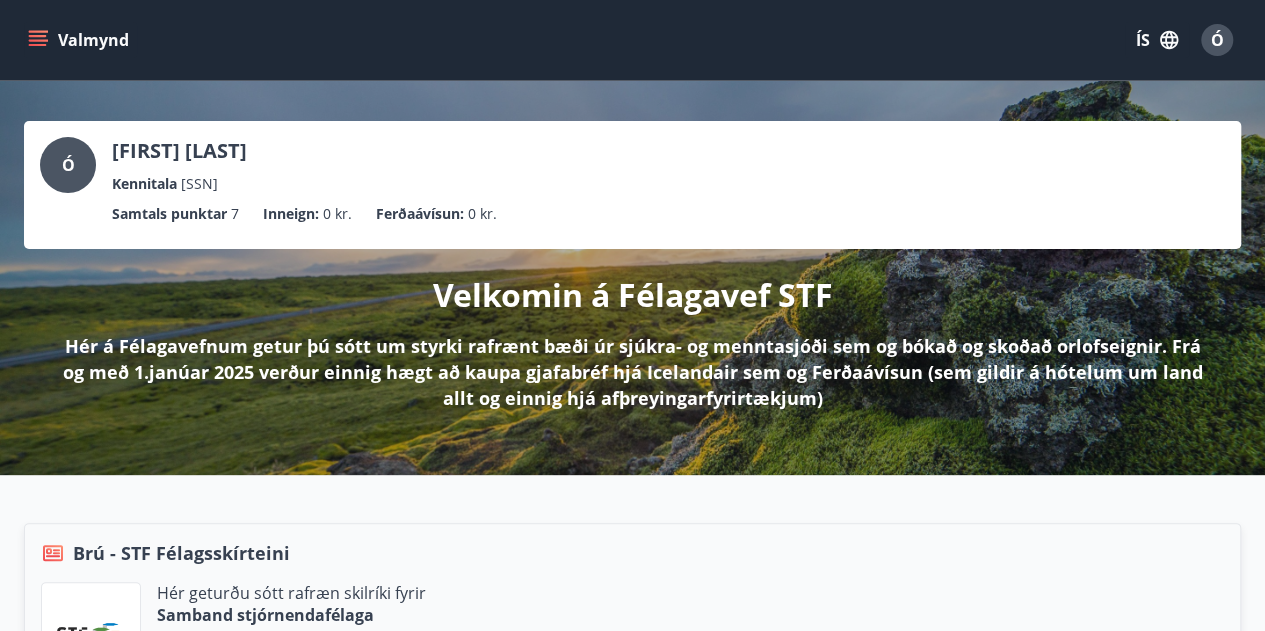 click 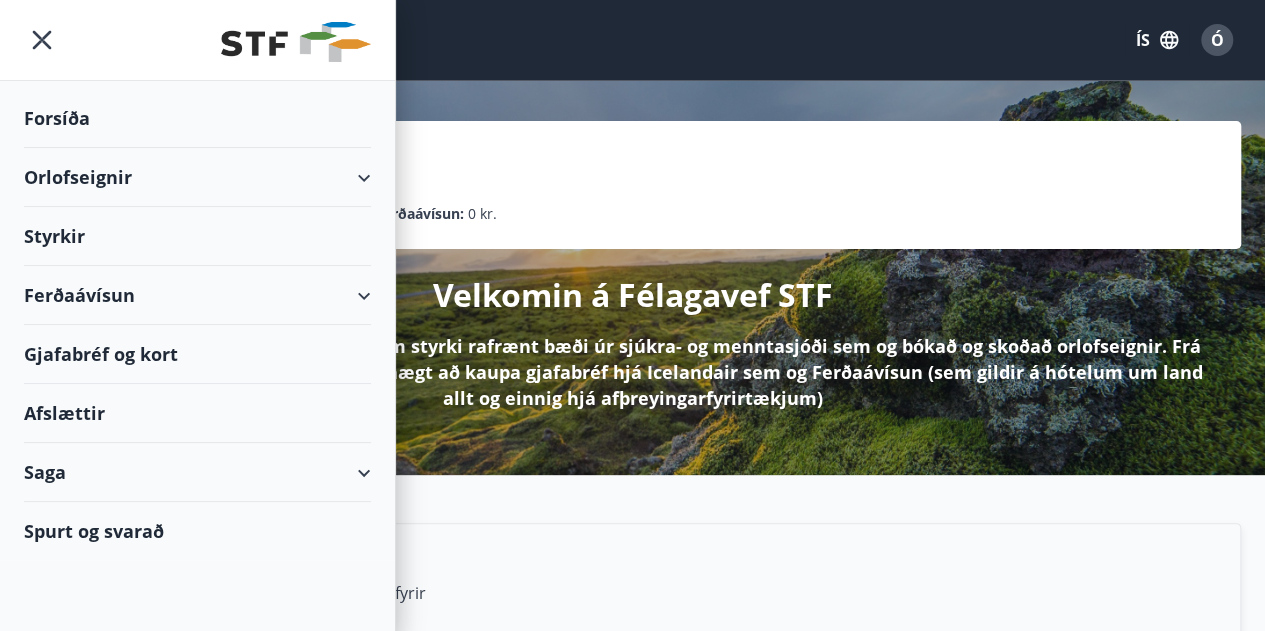 click on "Orlofseignir" at bounding box center [197, 177] 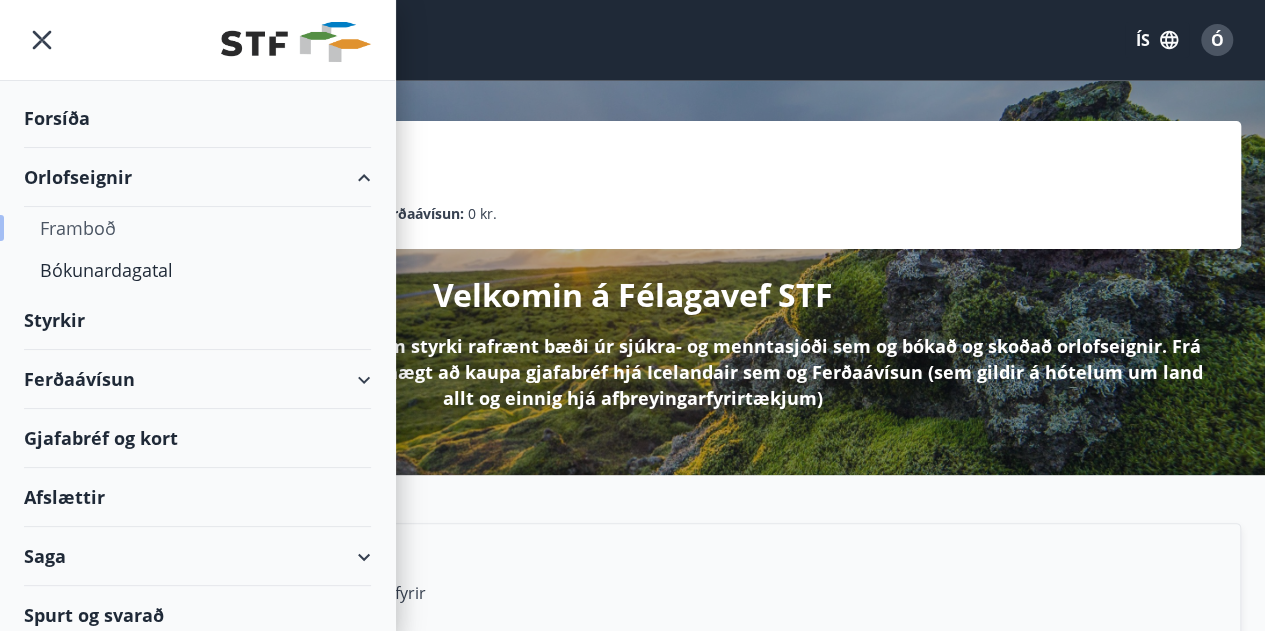 click on "Framboð" at bounding box center (197, 228) 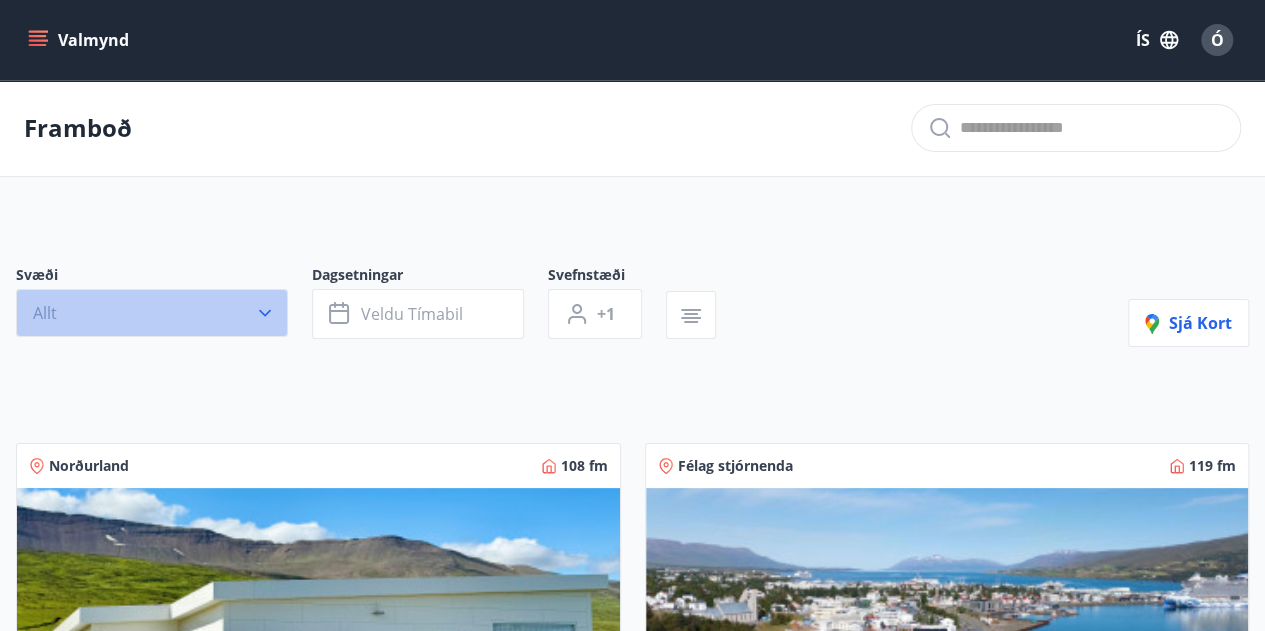 click 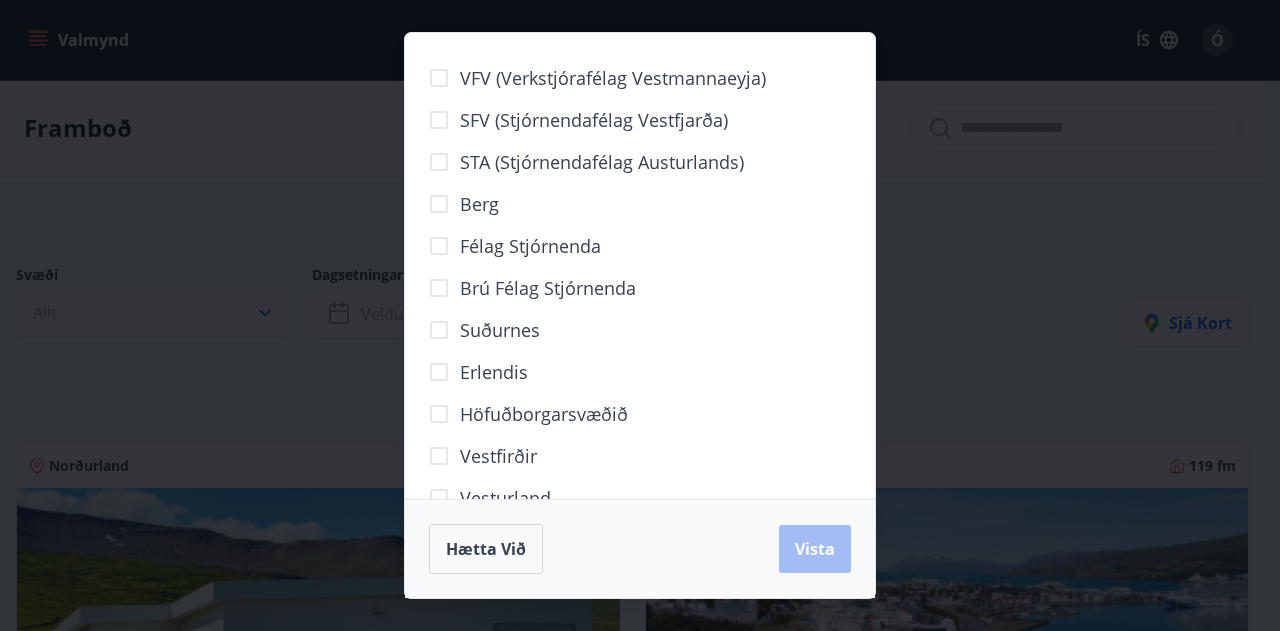 click on "VFV (Verkstjórafélag Vestmannaeyja) SFV (Stjórnendafélag Vestfjarða) STA (Stjórnendafélag Austurlands) Berg Félag stjórnenda Brú félag stjórnenda Suðurnes Erlendis Höfuðborgarsvæðið Vestfirðir Vesturland Norðurland Austurland Suðurland Hætta við Vista" at bounding box center [640, 315] 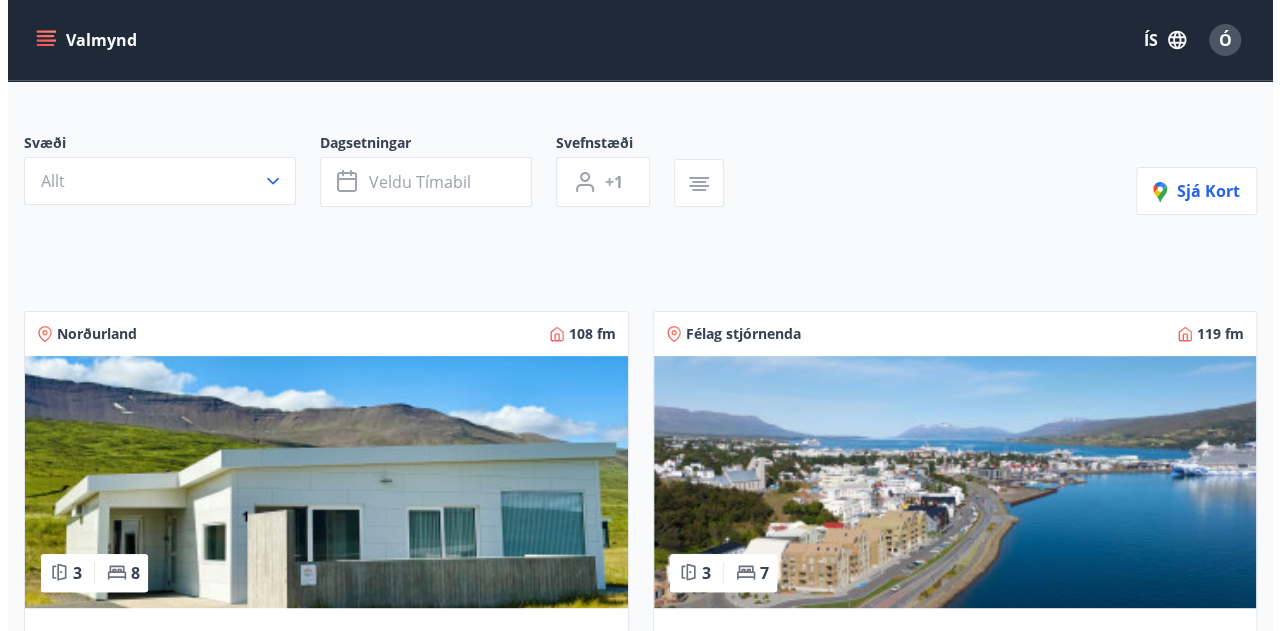 scroll, scrollTop: 0, scrollLeft: 0, axis: both 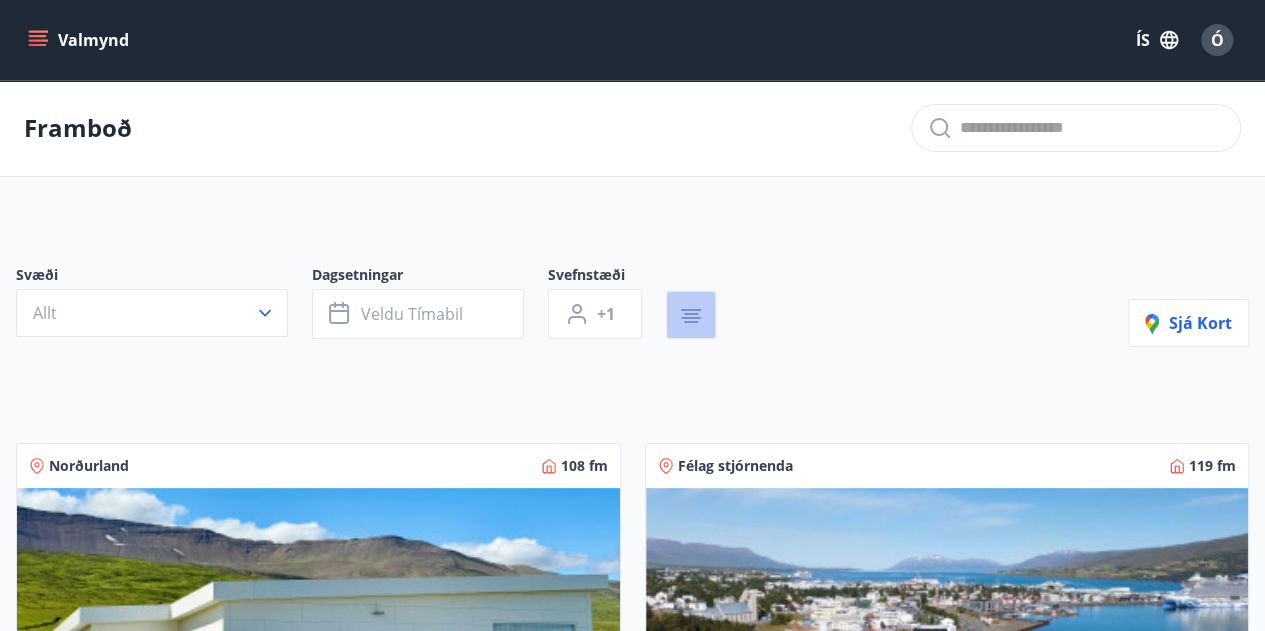 click 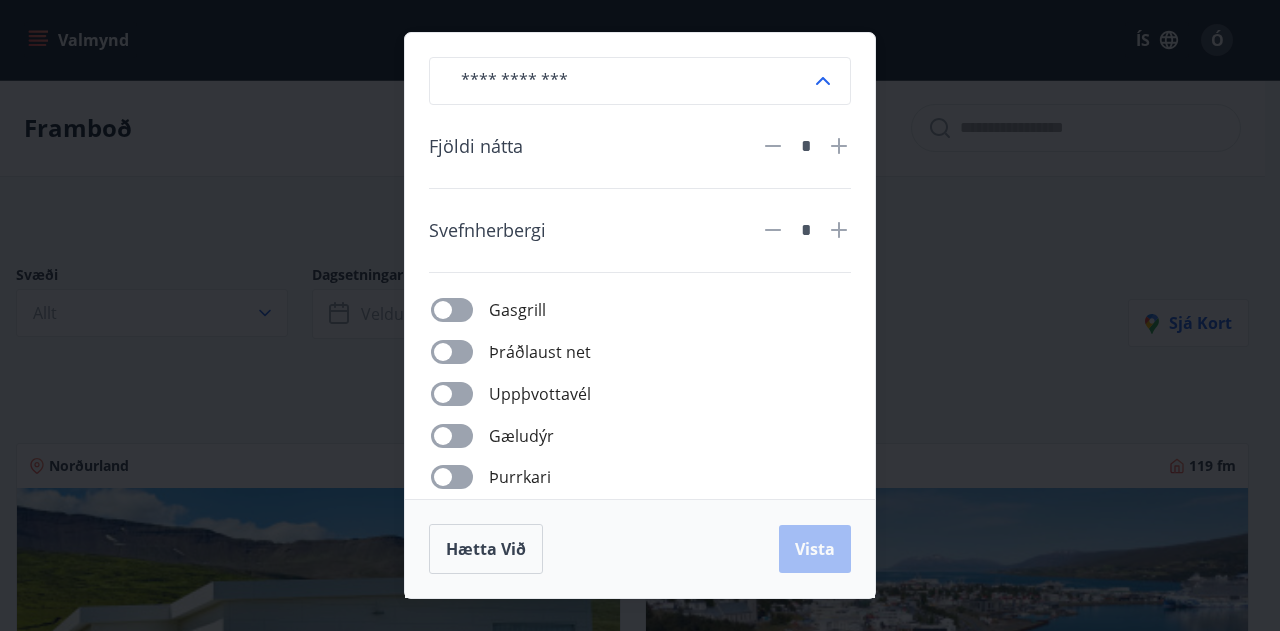 click on "​ Fjöldi nátta * Svefnherbergi * Gasgrill Þráðlaust net Uppþvottavél Gæludýr Þurrkari Heitur pottur Þvottavél Aðgengi fyrir hjólastól Hleðslustöð fyrir rafbíla Hætta við Vista" at bounding box center (640, 315) 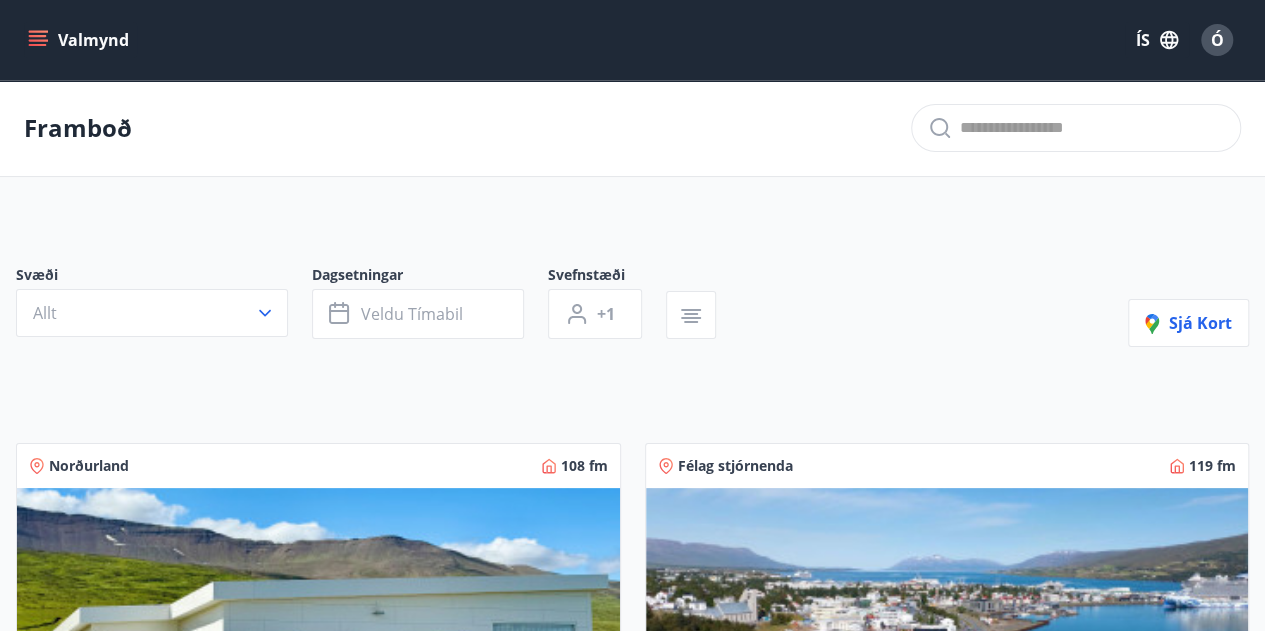 click 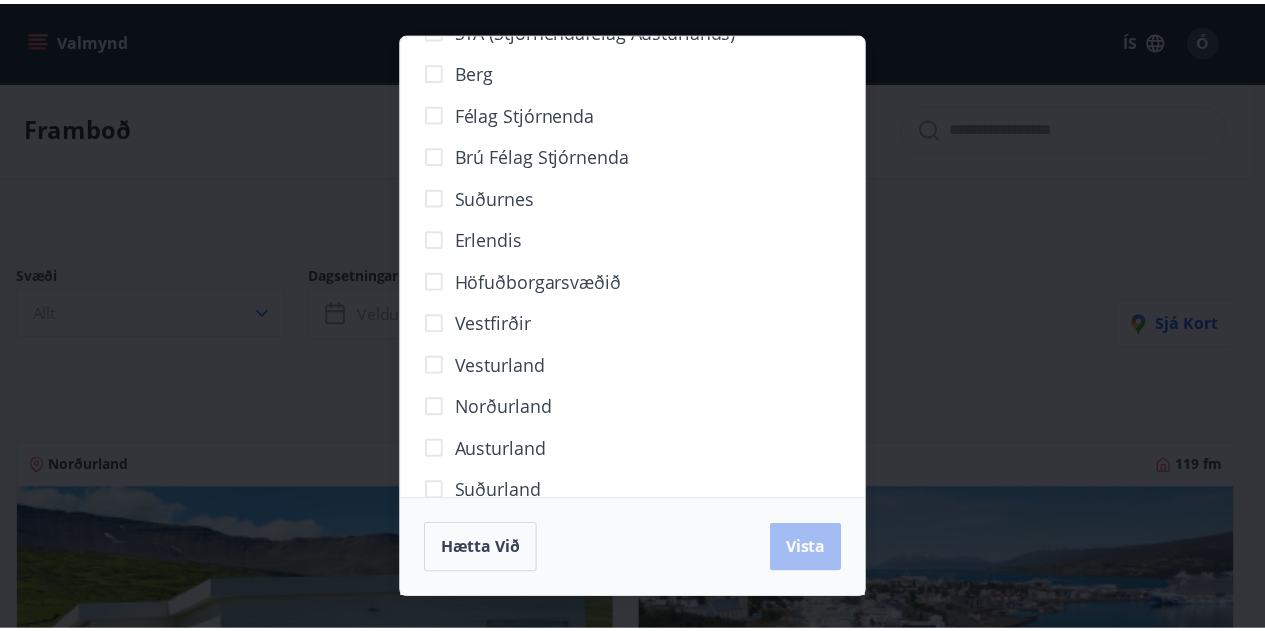 scroll, scrollTop: 168, scrollLeft: 0, axis: vertical 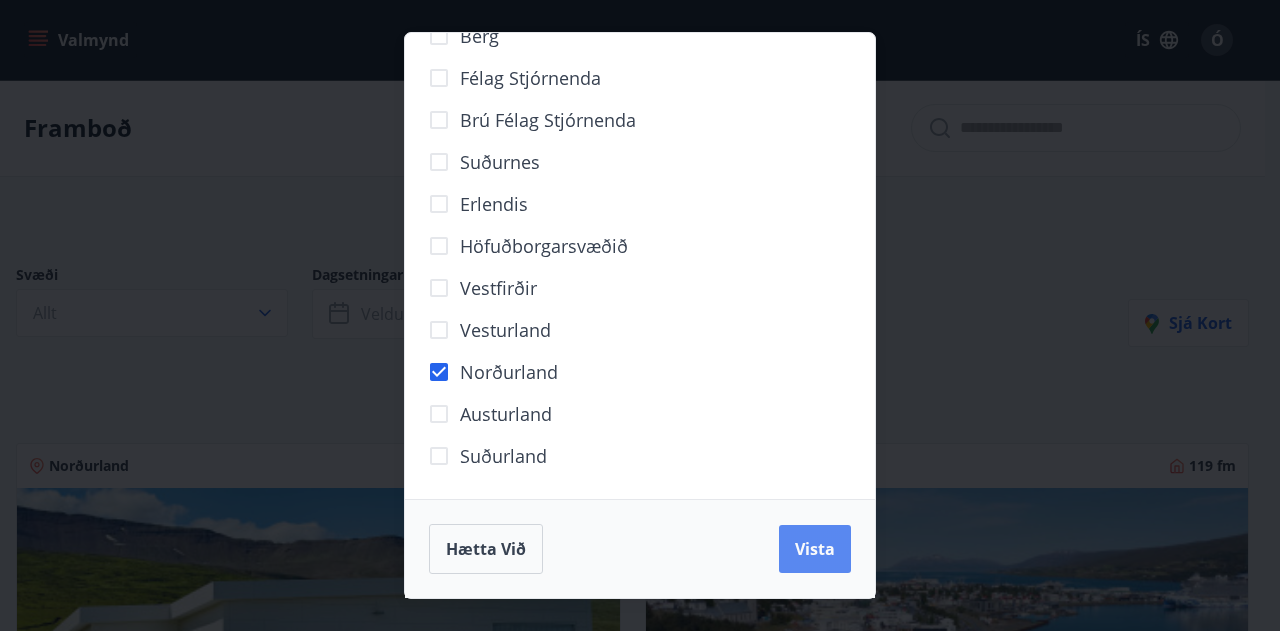 click on "Vista" at bounding box center (815, 549) 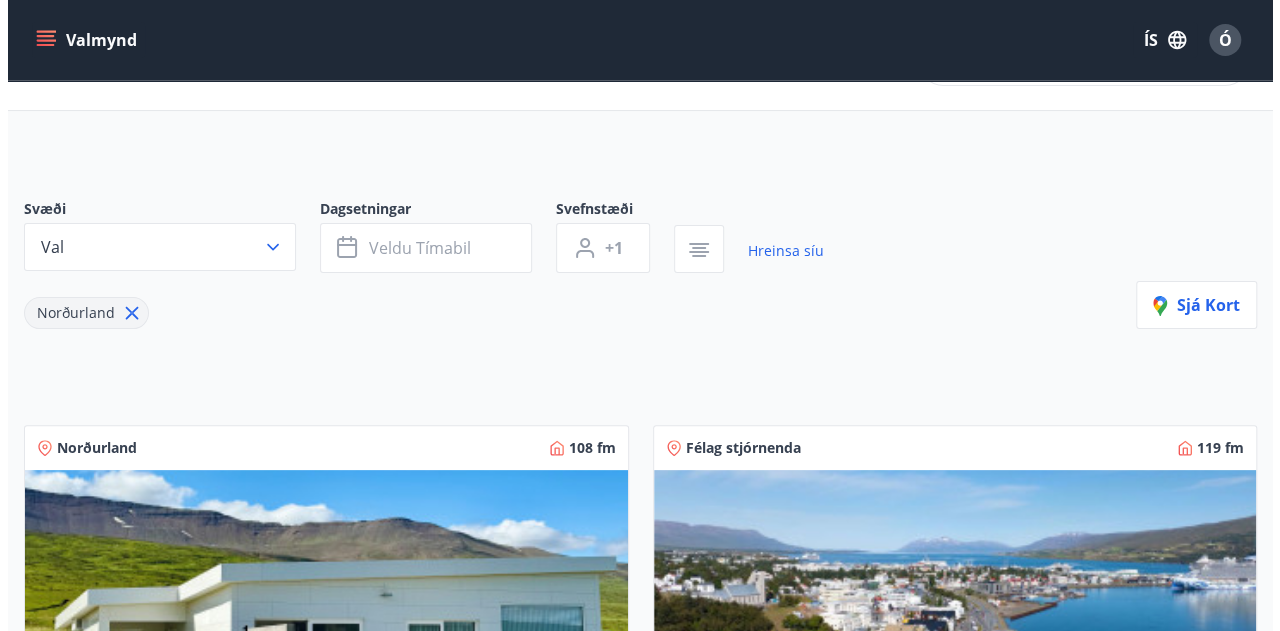 scroll, scrollTop: 0, scrollLeft: 0, axis: both 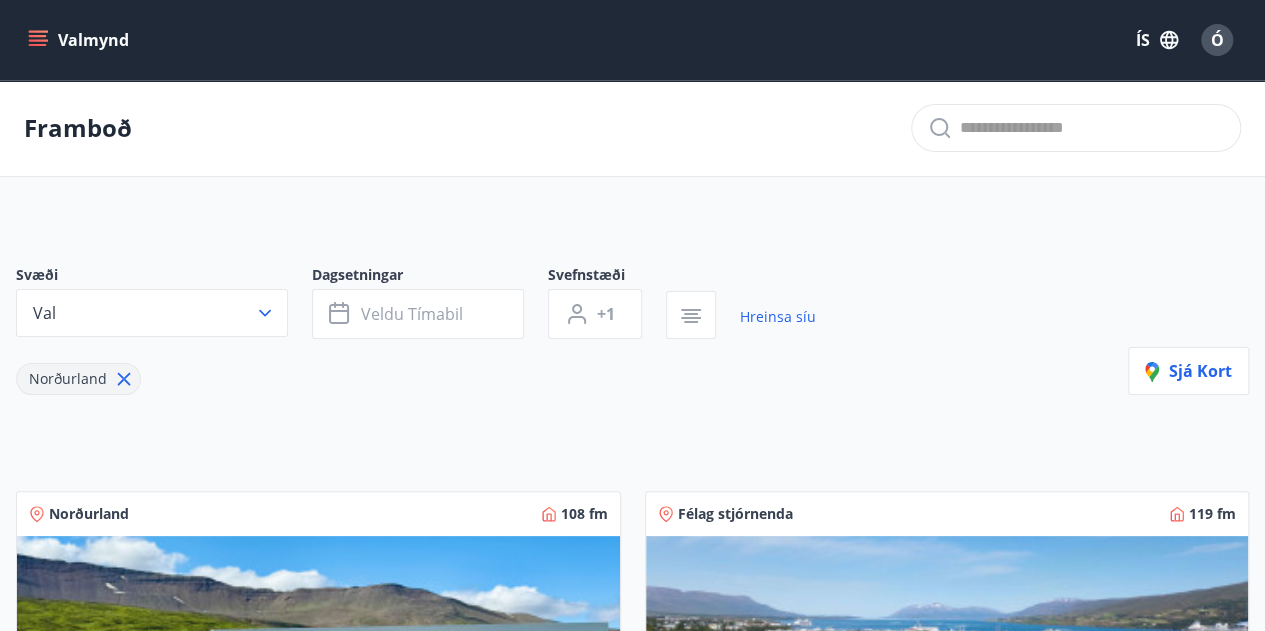 click 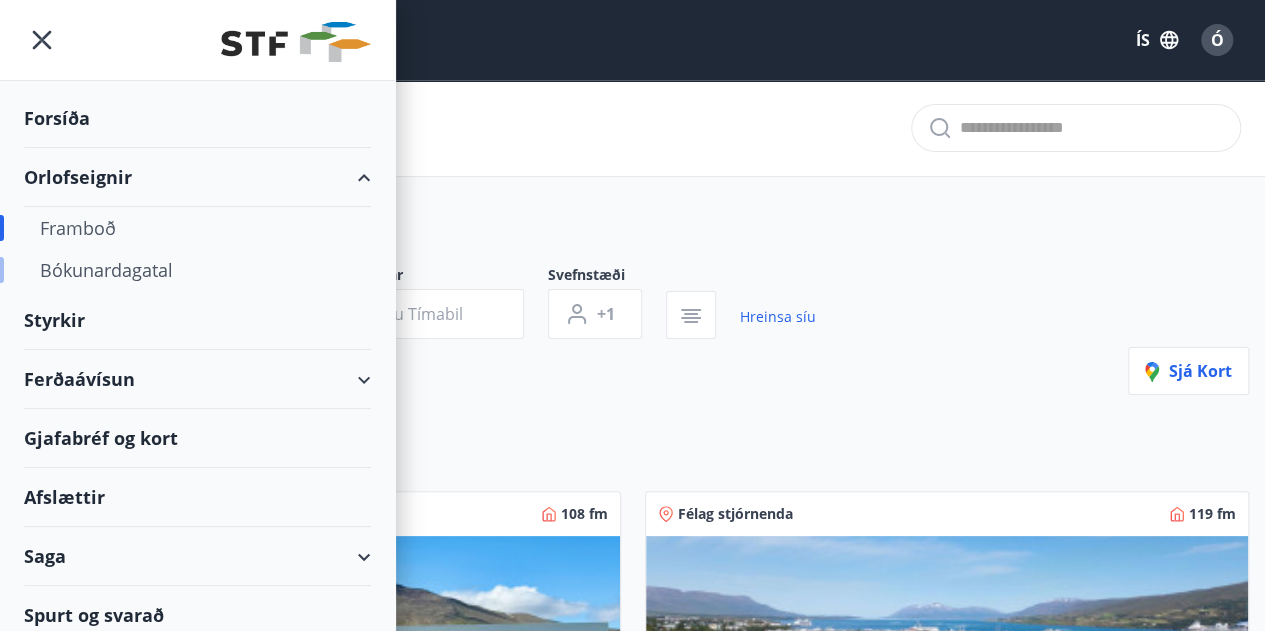click on "Bókunardagatal" at bounding box center (197, 270) 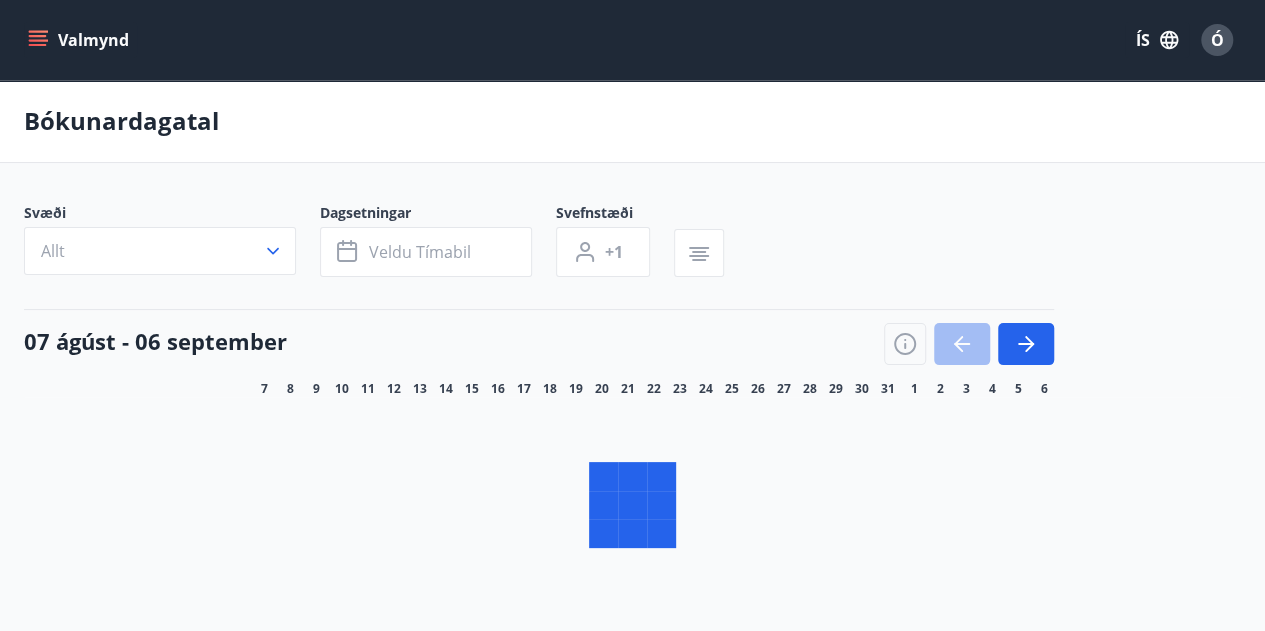 click on "Svæði" at bounding box center [172, 215] 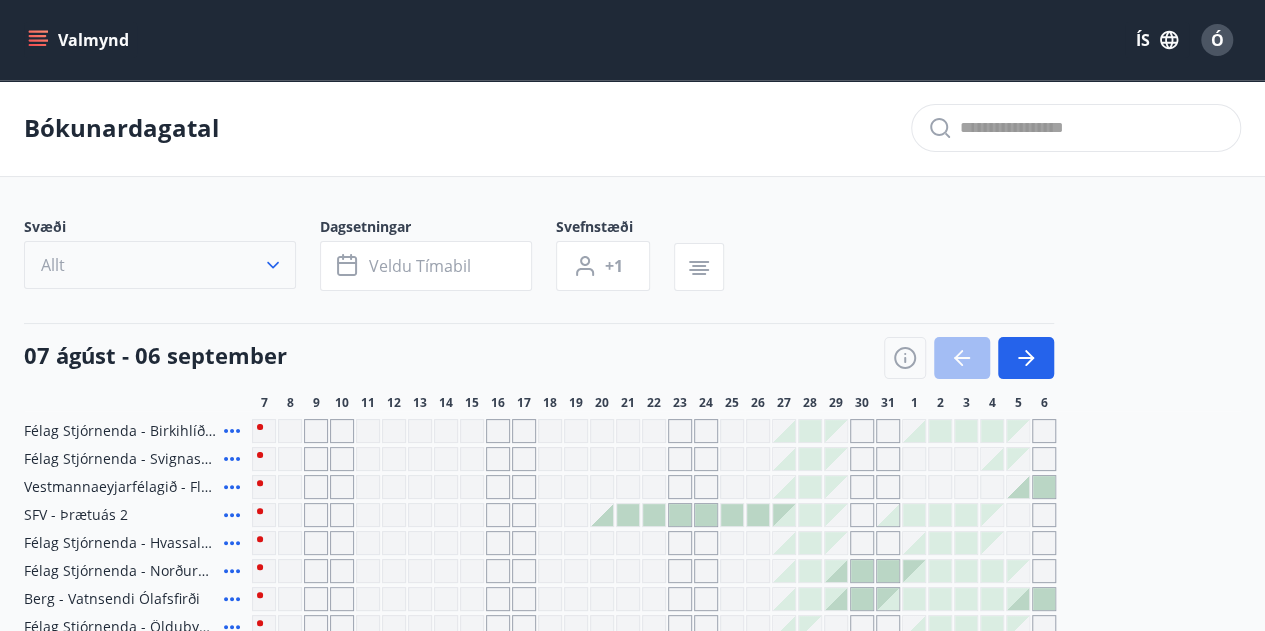 click 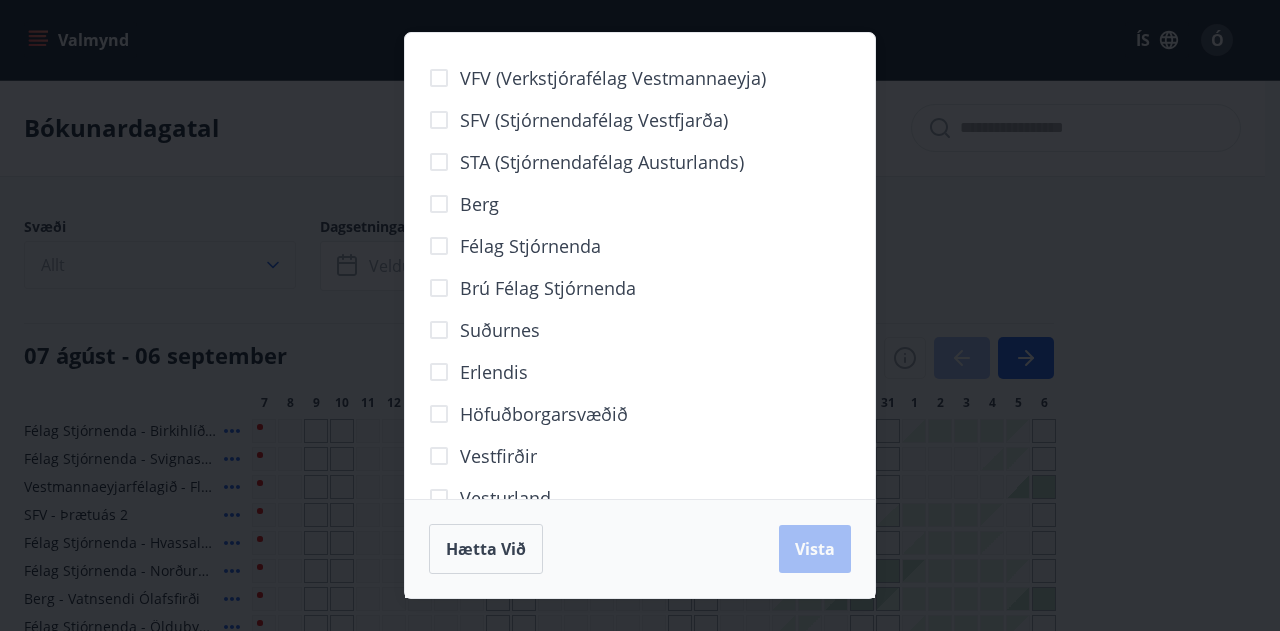 click on "VFV (Verkstjórafélag Vestmannaeyja) SFV (Stjórnendafélag Vestfjarða) STA (Stjórnendafélag Austurlands) Berg Félag stjórnenda Brú félag stjórnenda Suðurnes Erlendis Höfuðborgarsvæðið Vestfirðir Vesturland Norðurland Austurland Suðurland Hætta við Vista" at bounding box center (640, 315) 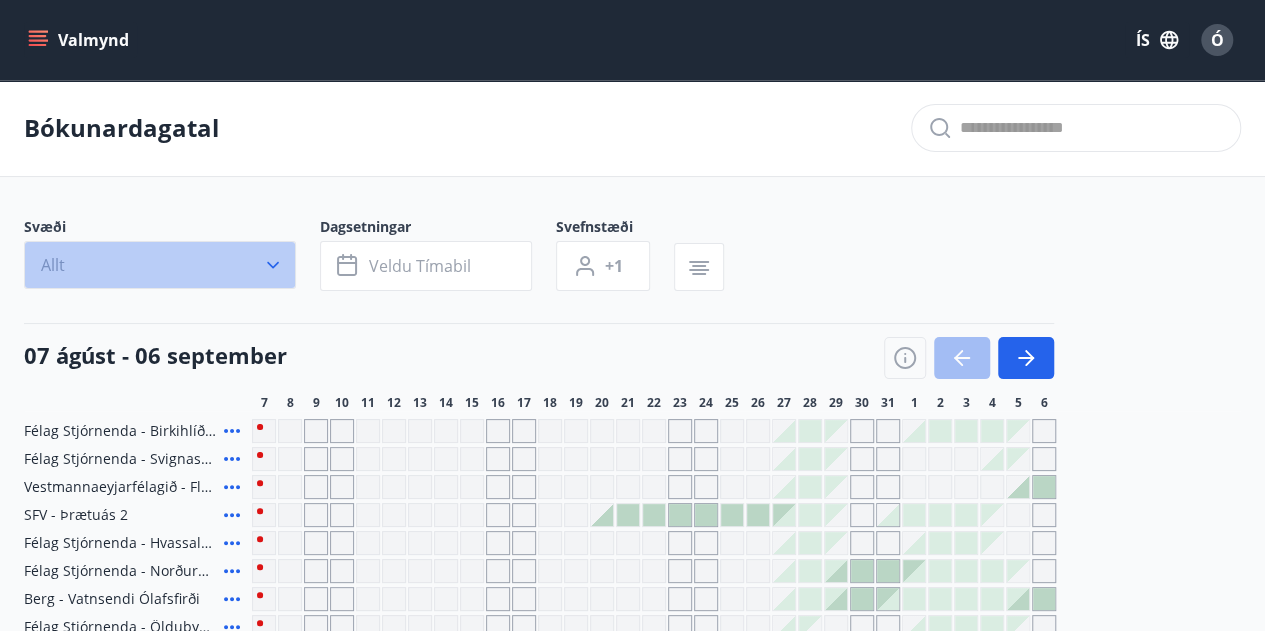 click 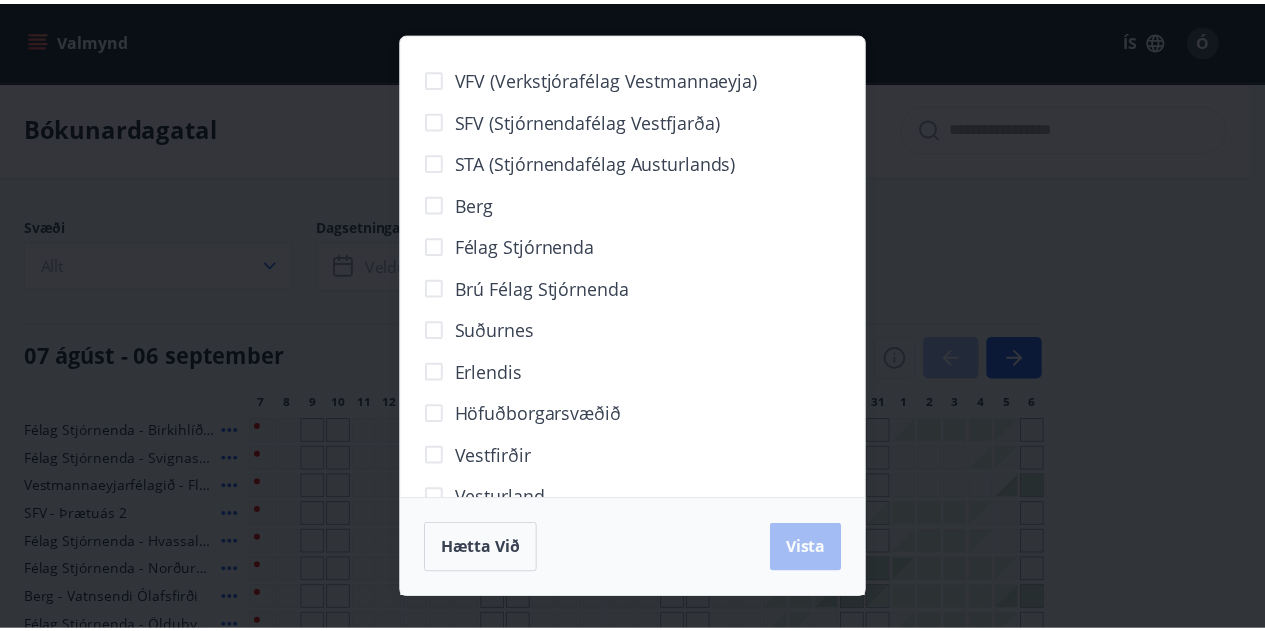 scroll, scrollTop: 168, scrollLeft: 0, axis: vertical 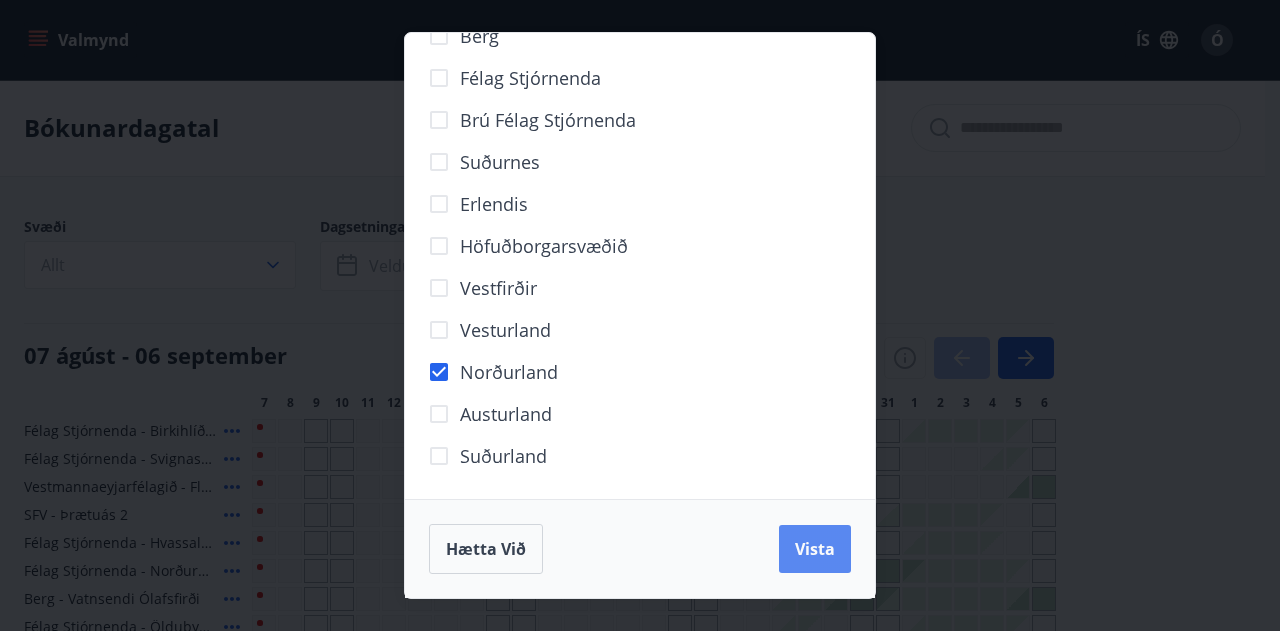 click on "Vista" at bounding box center [815, 549] 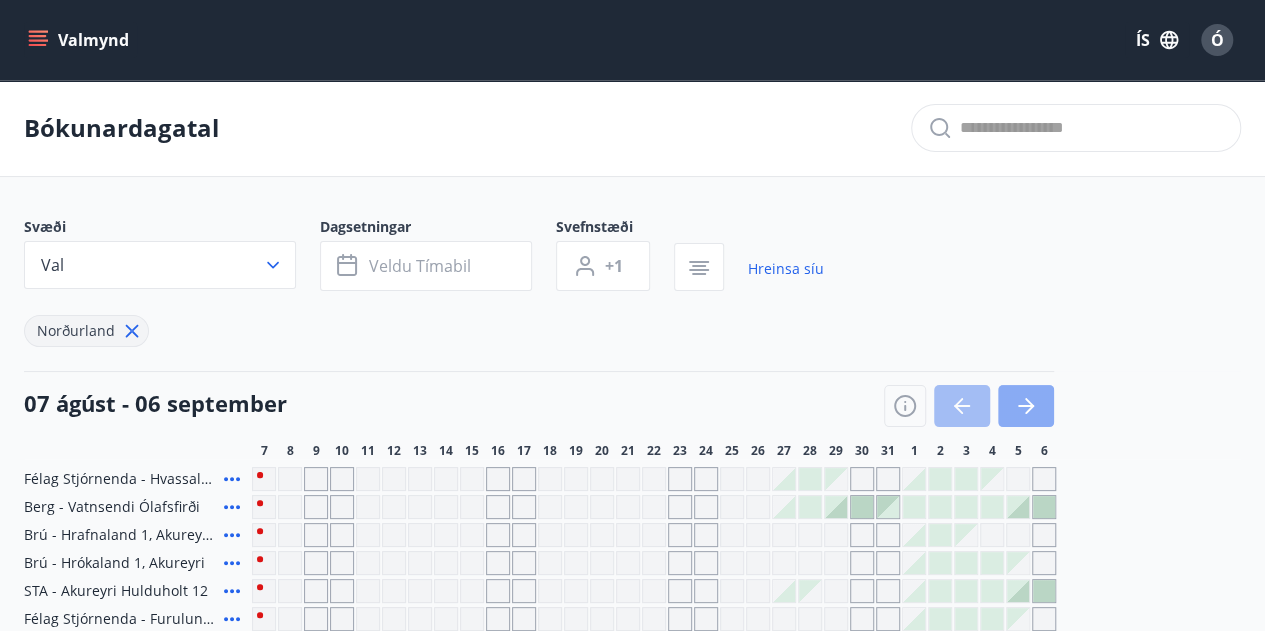 click 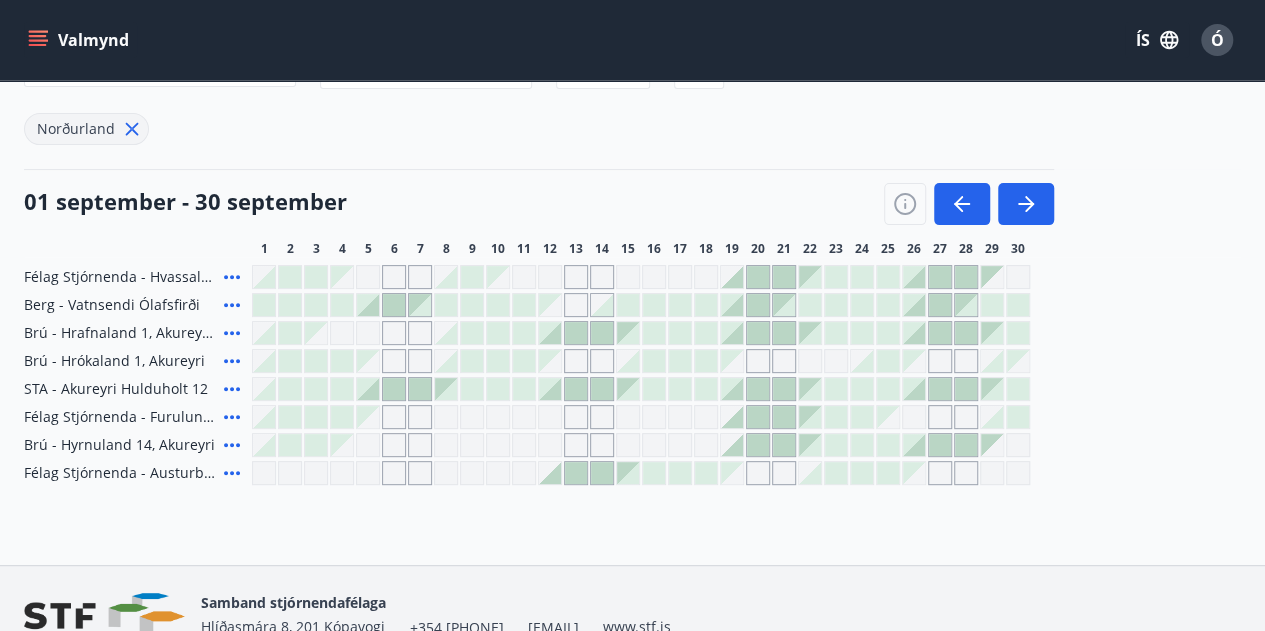 scroll, scrollTop: 207, scrollLeft: 0, axis: vertical 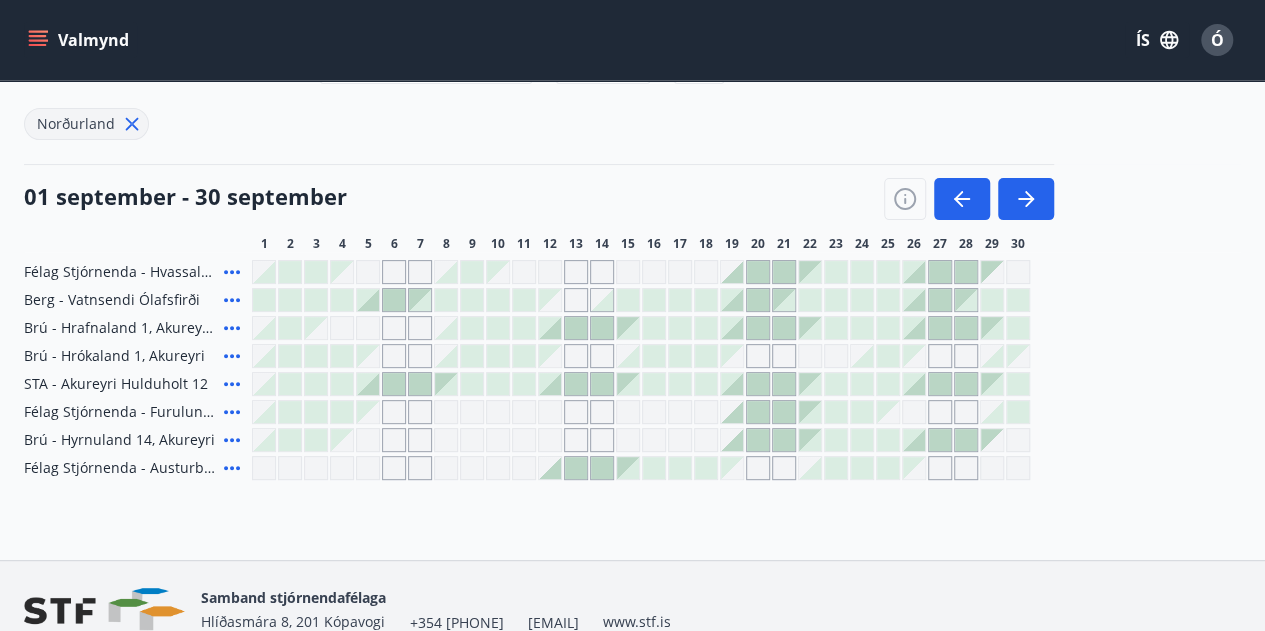 click 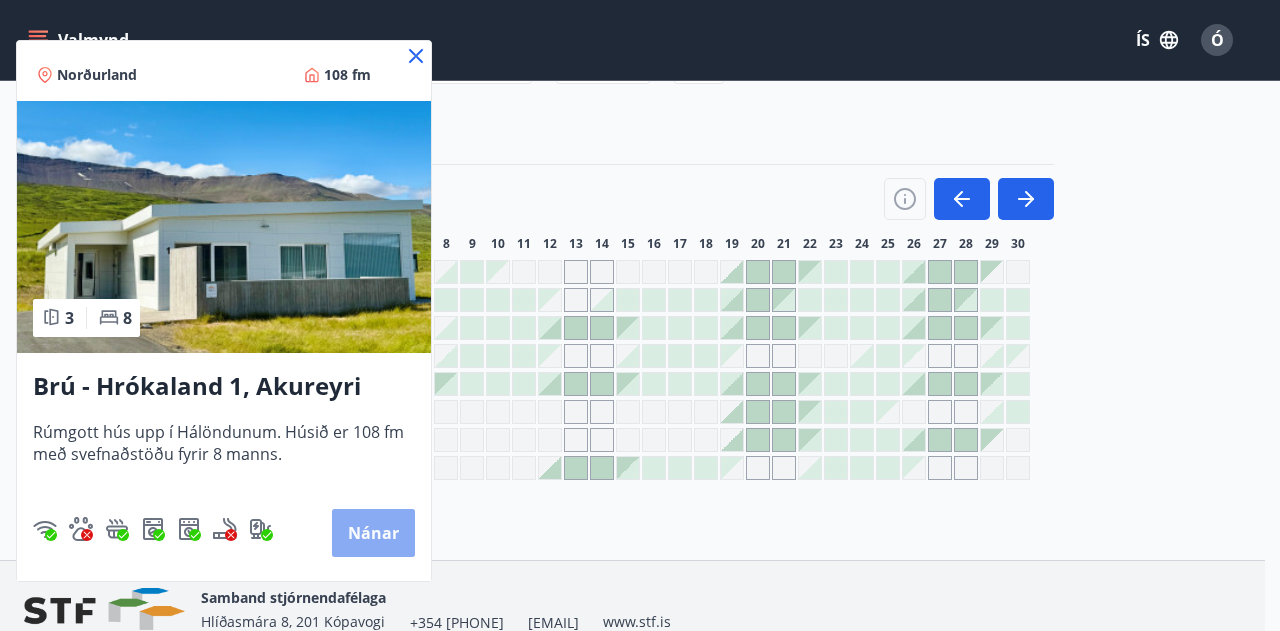 click on "Nánar" at bounding box center (373, 533) 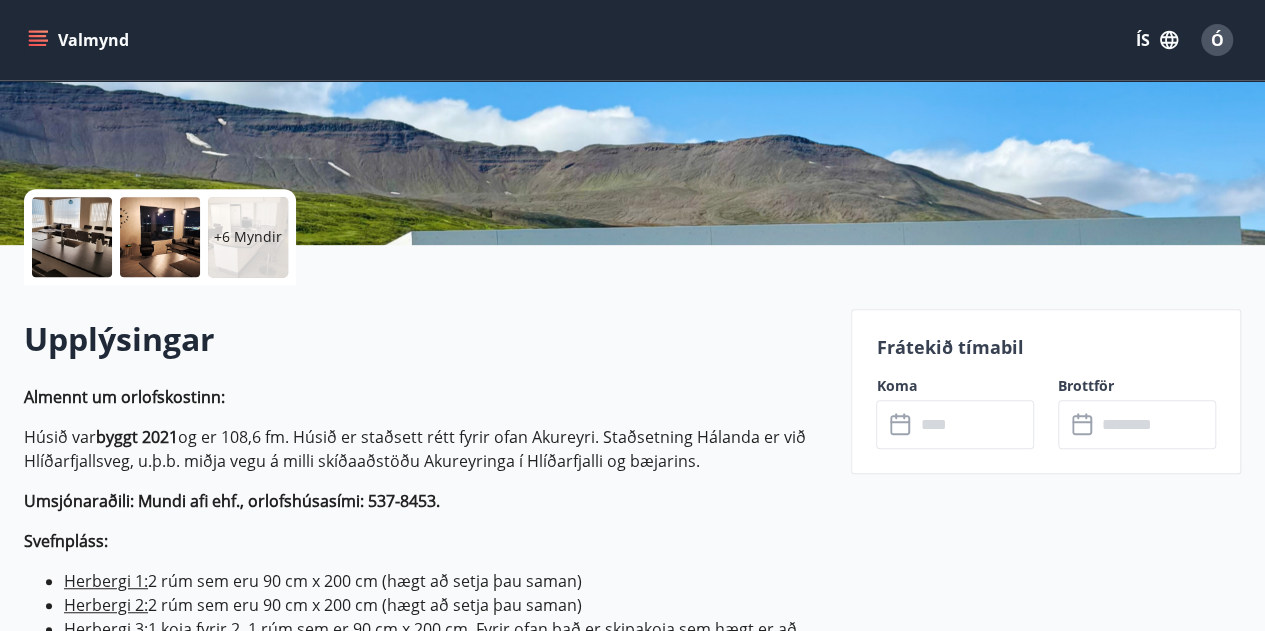 scroll, scrollTop: 356, scrollLeft: 0, axis: vertical 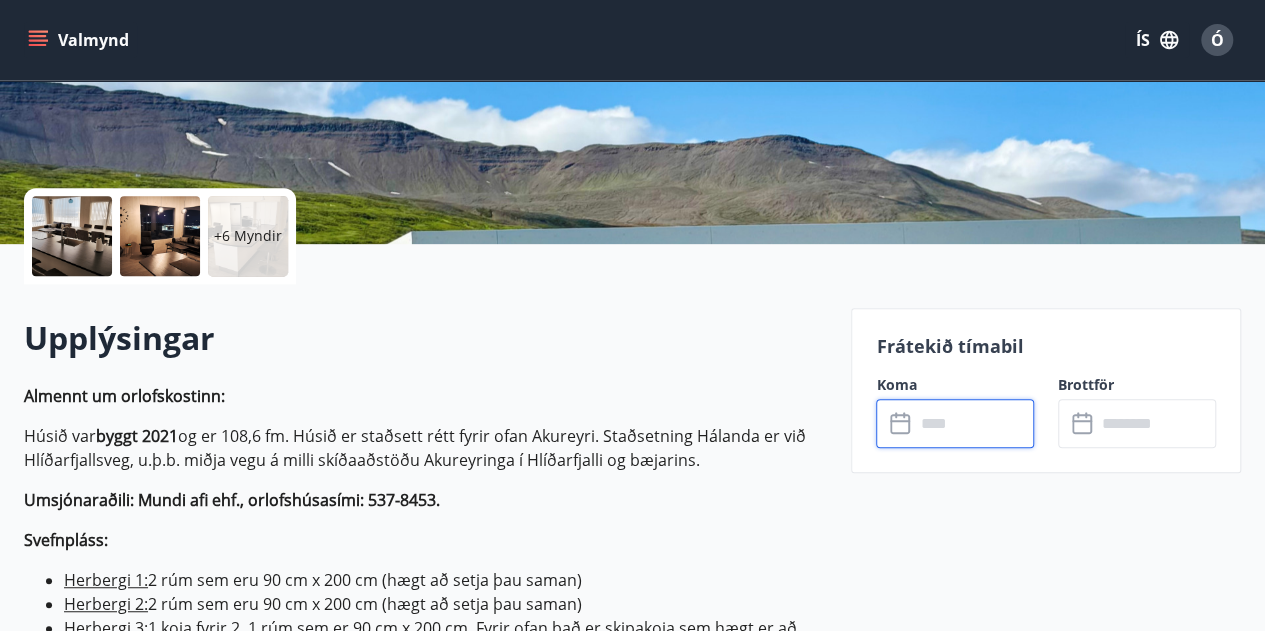 click at bounding box center [974, 423] 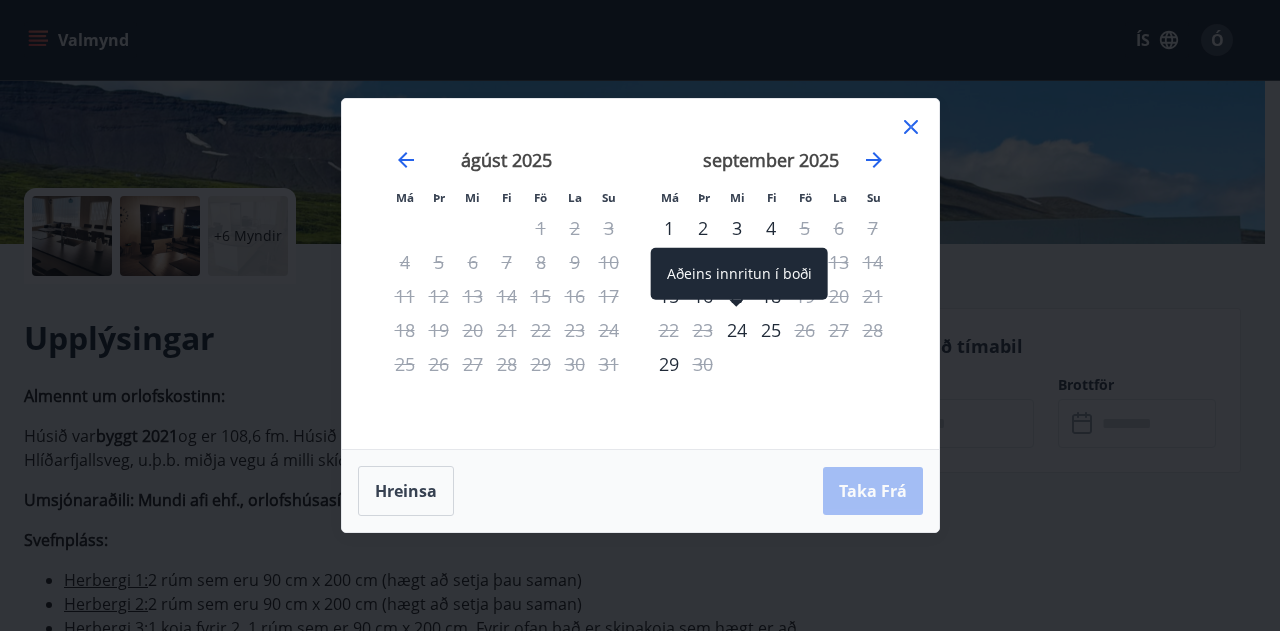 click on "24" at bounding box center (737, 330) 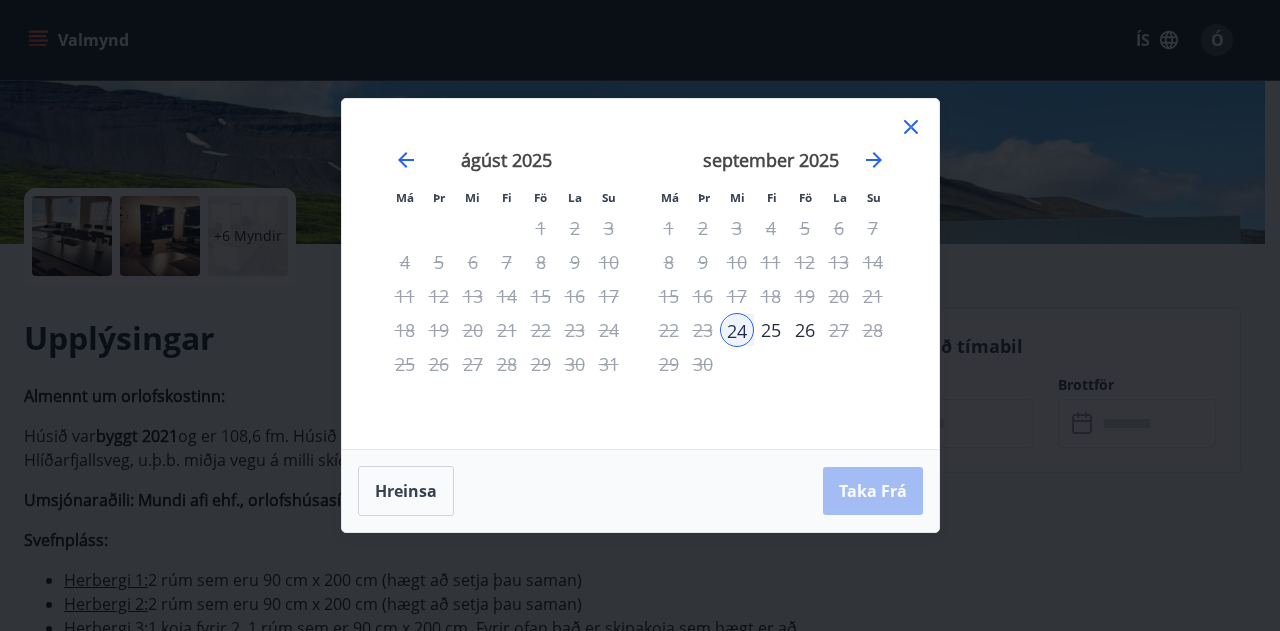 click 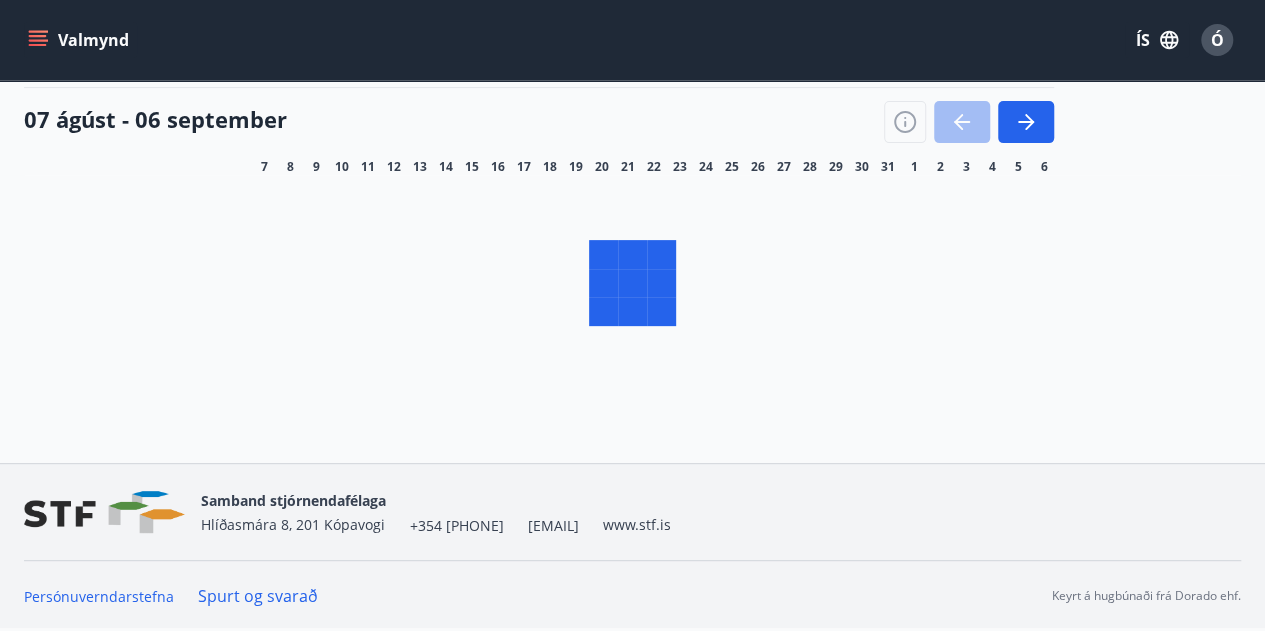 scroll, scrollTop: 207, scrollLeft: 0, axis: vertical 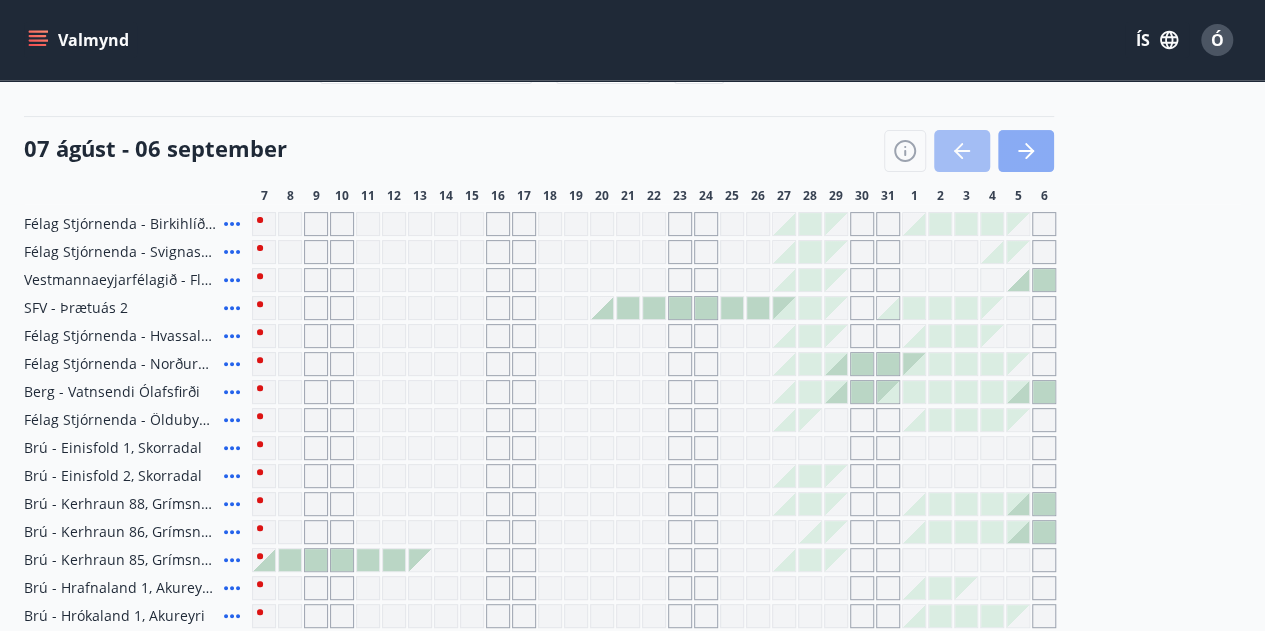 click on "Svæði Allt Dagsetningar Veldu tímabil Svefnstæði +1 07 [MONTH] - 06 [MONTH] 7 8 9 10 11 12 13 14 15 16 17 18 19 20 21 22 23 24 25 26 27 28 29 30 31 1 2 3 4 5 6 Félag Stjórnenda - Birkihlíð, Brekkuheiði Félag Stjórnenda - Svignaskarð 32 Vestmannaeyjarfélagið - Flúðir SFV - Þrætuás 2 Félag Stjórnenda - Hvassaland 7 Félag Stjórnenda - Norðurás 9 Berg - Vatnsendi Ólafsfirði Félag Stjórnenda - Öldubyggð 5 Brú - Einisfold 1, Skorradal Brú - Einisfold 2, Skorradal Brú - Kerhraun 88, Grímsnesi (grænt hús) Brú - Kerhraun 86, Grímsnesi (gult hús) Brú - Kerhraun 85, Grímsnesi (rautt hús) (gæludýr velkomin) Brú - Hrafnaland 1, [CITY] (gæludýr velkomin) Brú - Hrókaland 1, [CITY] STA - Sóltún 28 Íbúð 303 STA - Sóltún 28 Íbúð 304 STA - Sóltún 28 Íbúð 201 STA - [CITY] Hulduholt 12 SFV - Gullsmári 5 Félag Stjórnenda - Ásholt 2 Félag Stjórnenda - Vallakór 6a Félag Stjórnenda - Þorrasalir 17a - 211 Berg - Álalind 3, íbúð 307" at bounding box center (632, 501) 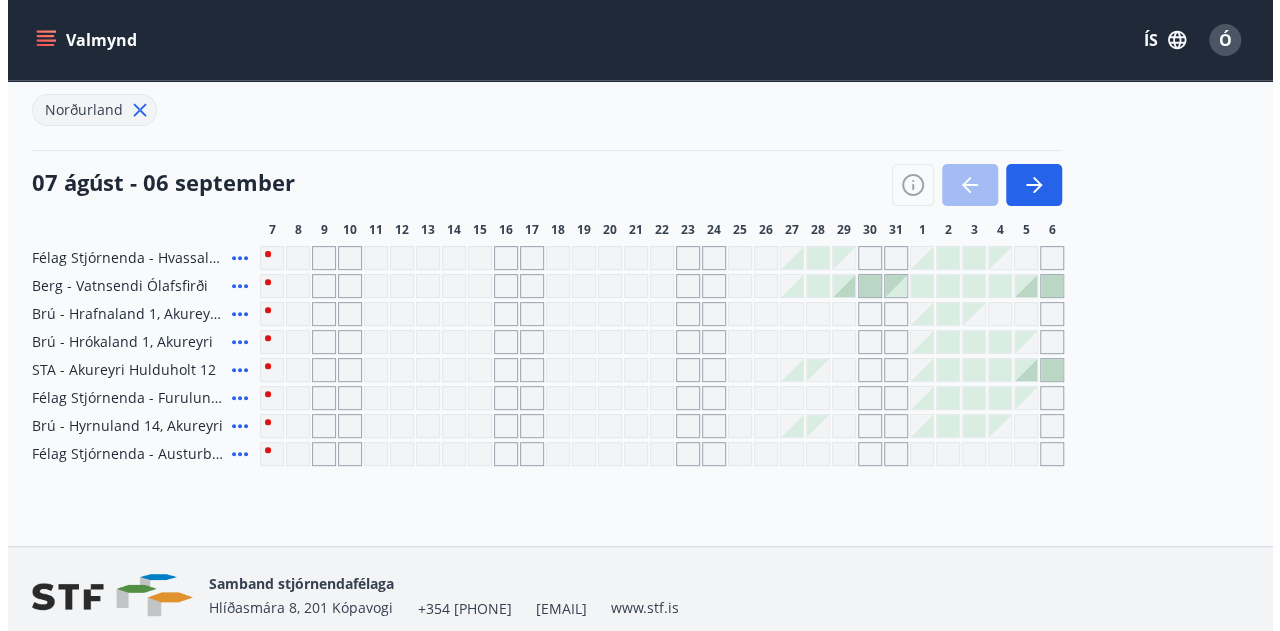 scroll, scrollTop: 302, scrollLeft: 0, axis: vertical 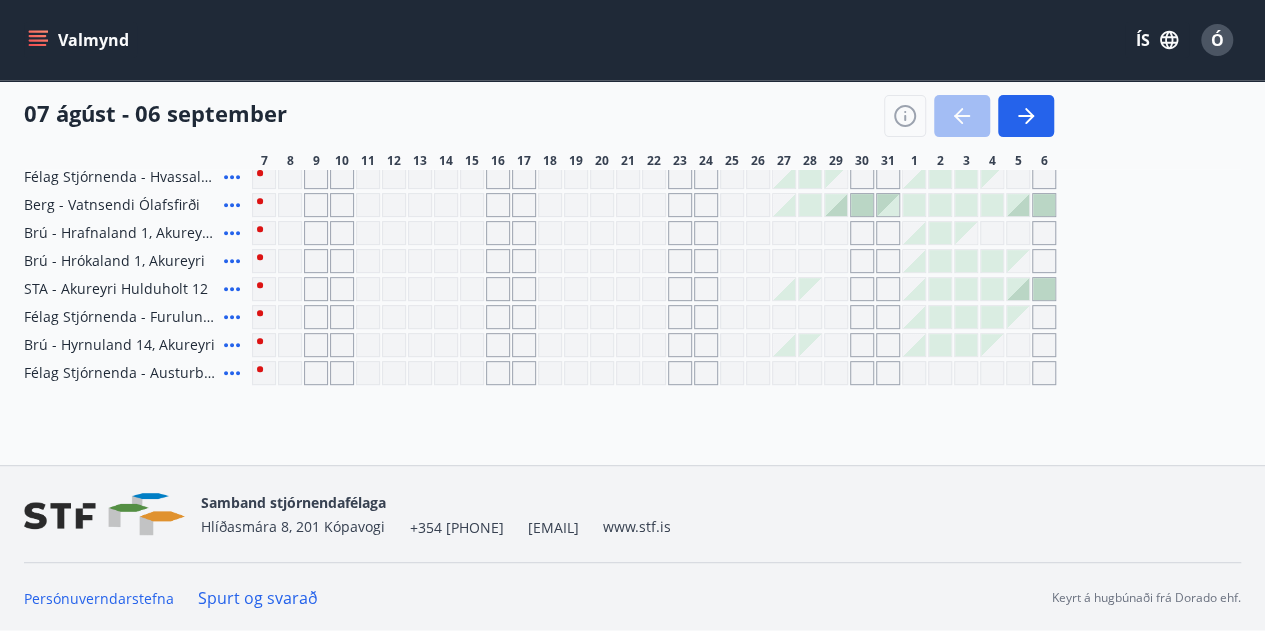 click 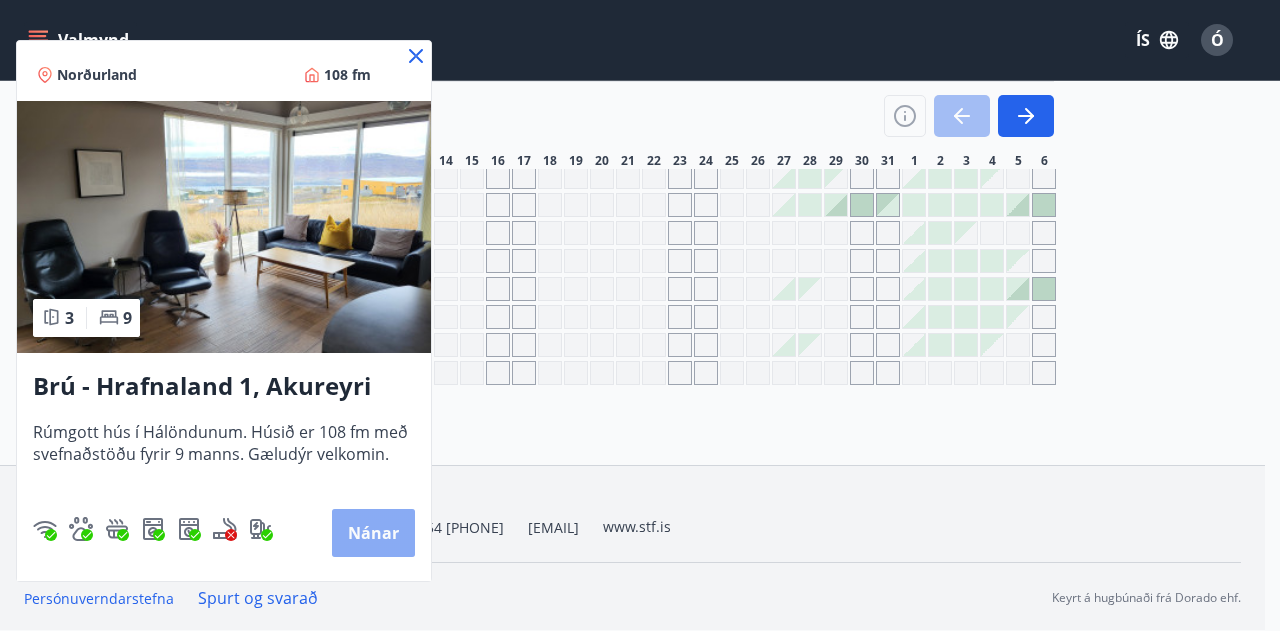 click on "Nánar" at bounding box center (373, 533) 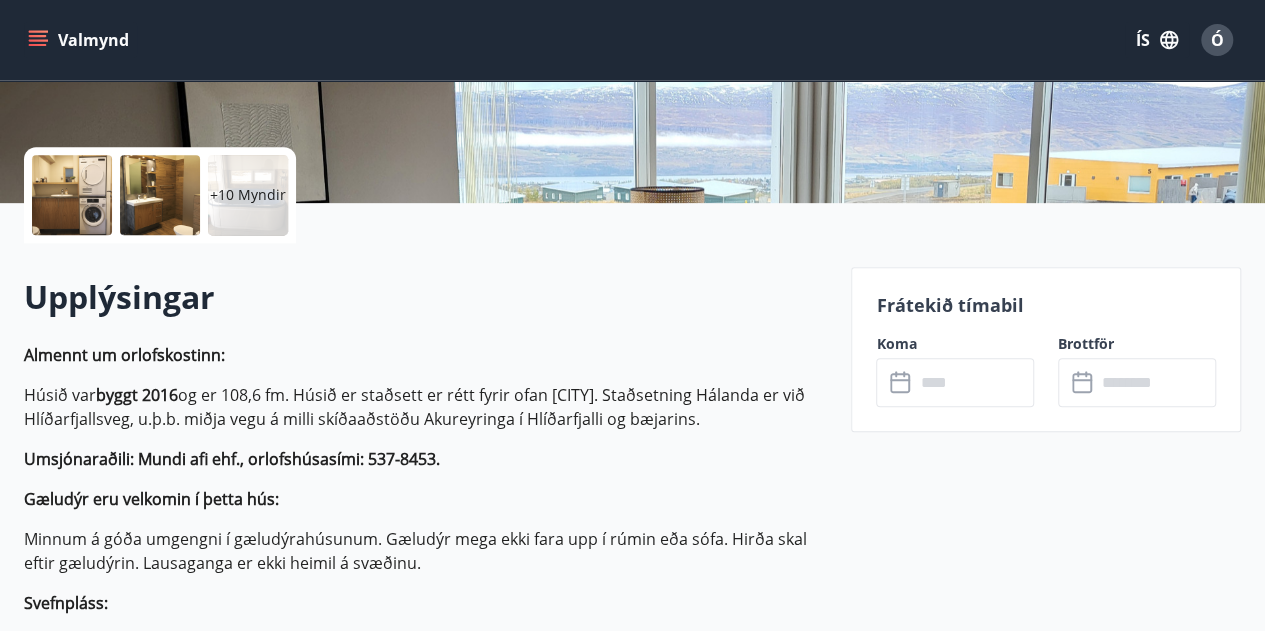scroll, scrollTop: 400, scrollLeft: 0, axis: vertical 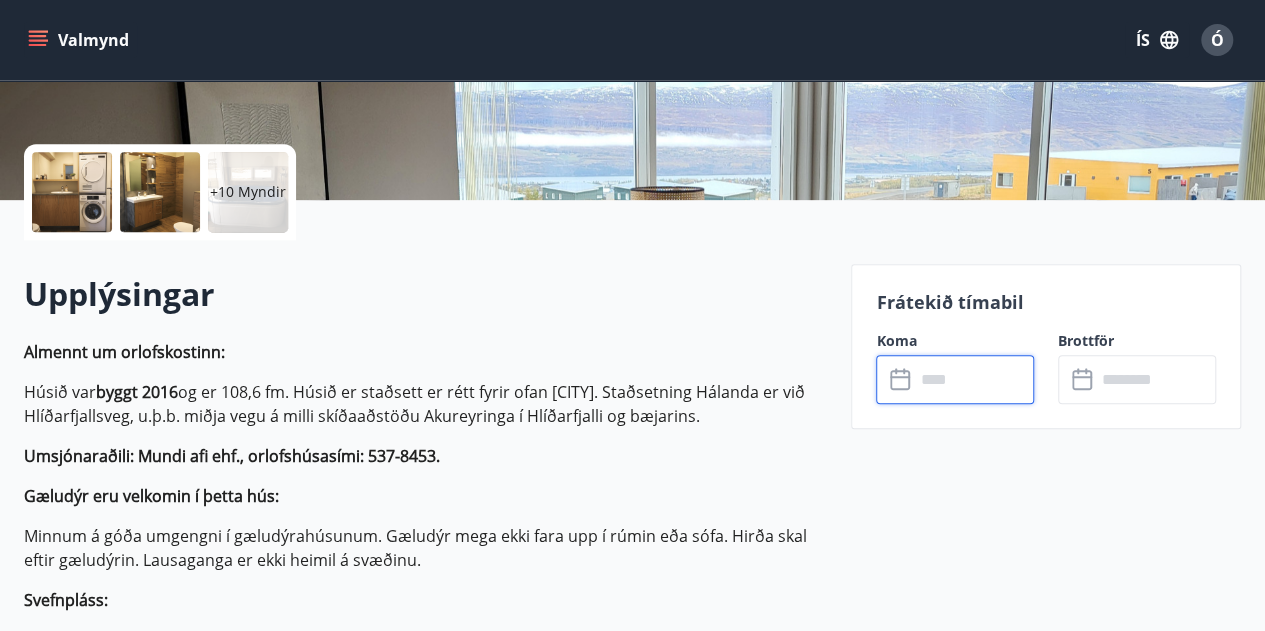 click at bounding box center [974, 379] 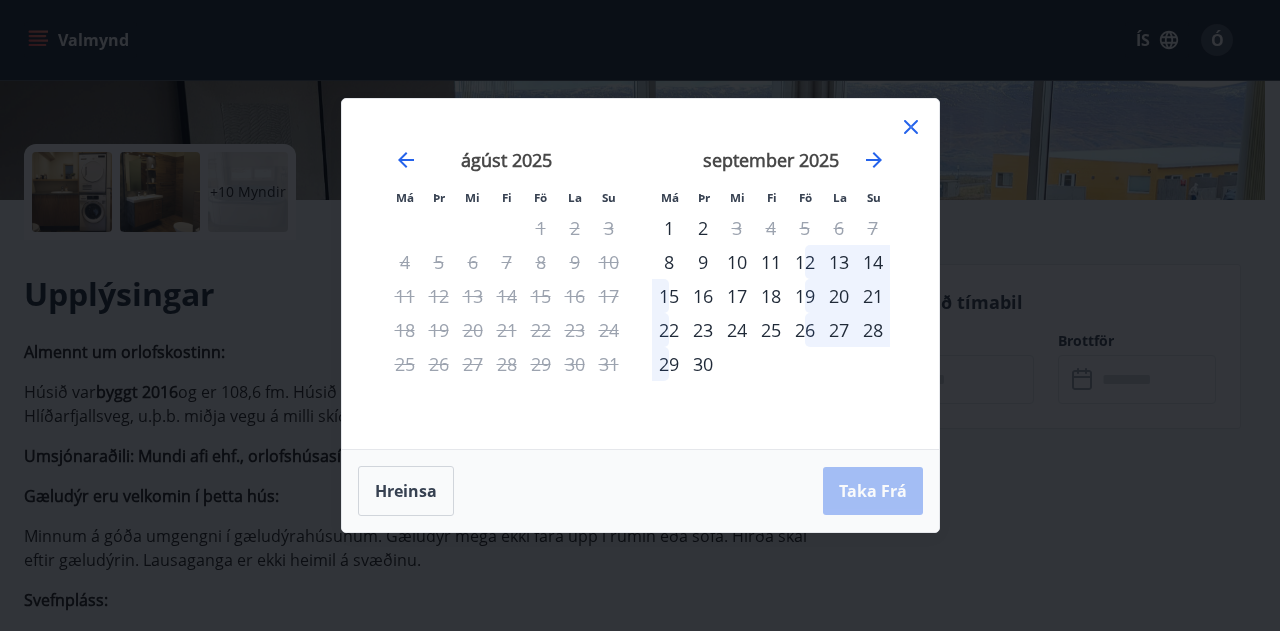 click on "24" at bounding box center (737, 330) 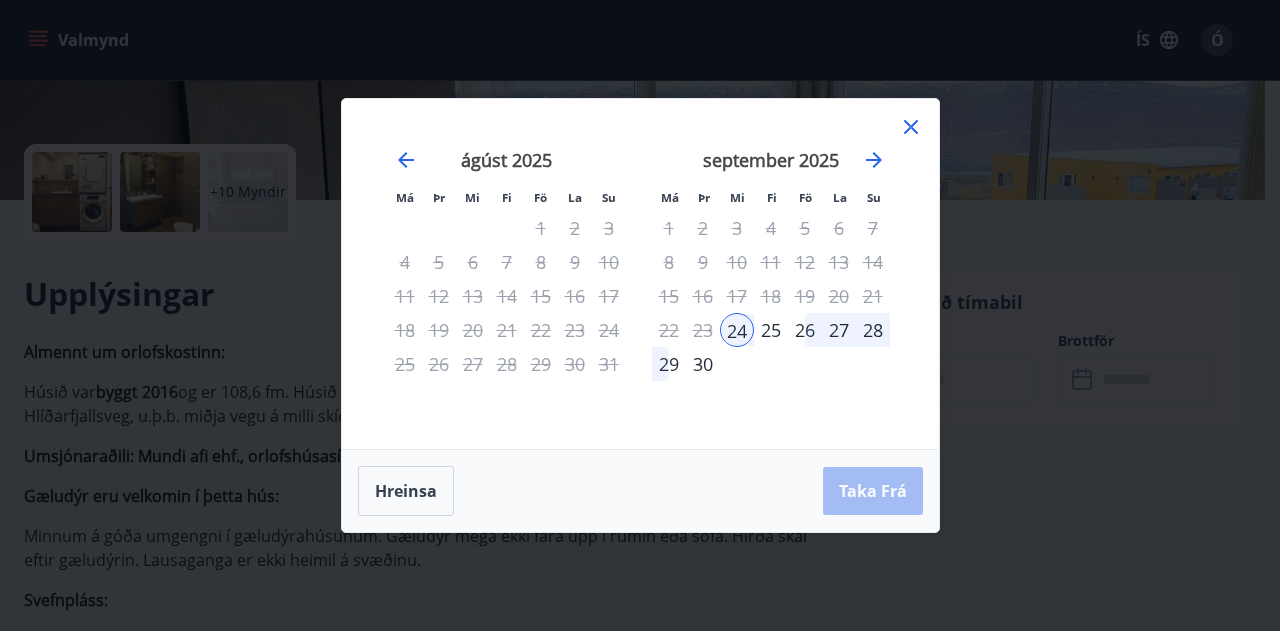 click on "27" at bounding box center [839, 330] 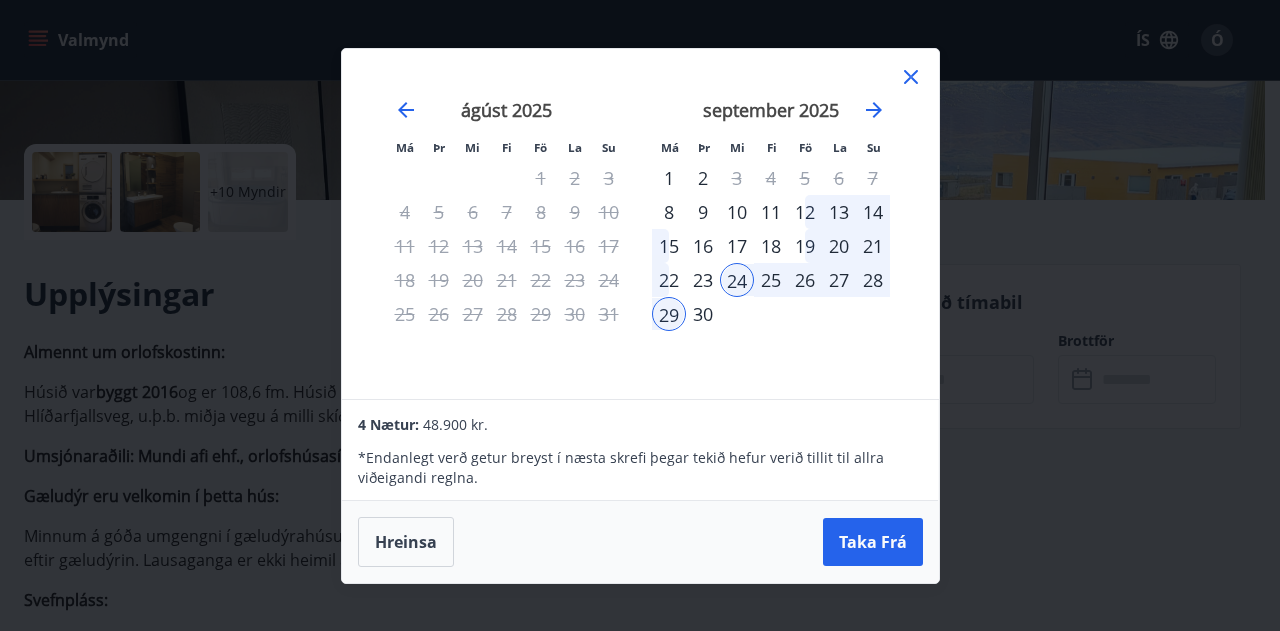 click on "24" at bounding box center (737, 280) 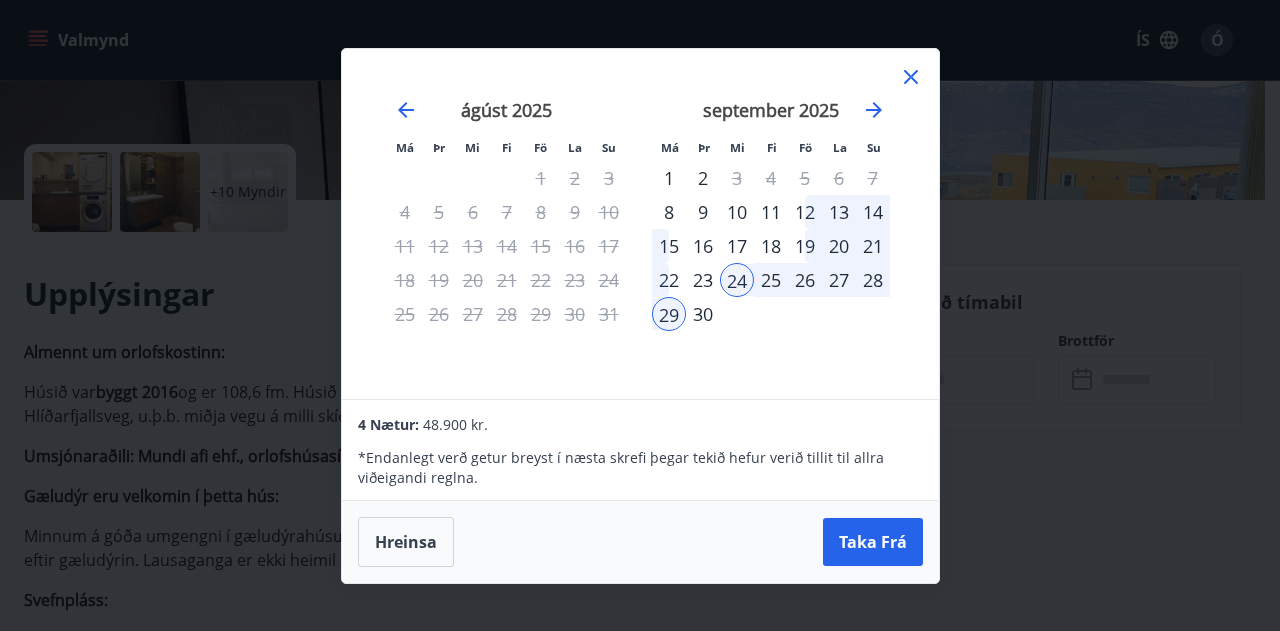 click on "23" at bounding box center (703, 280) 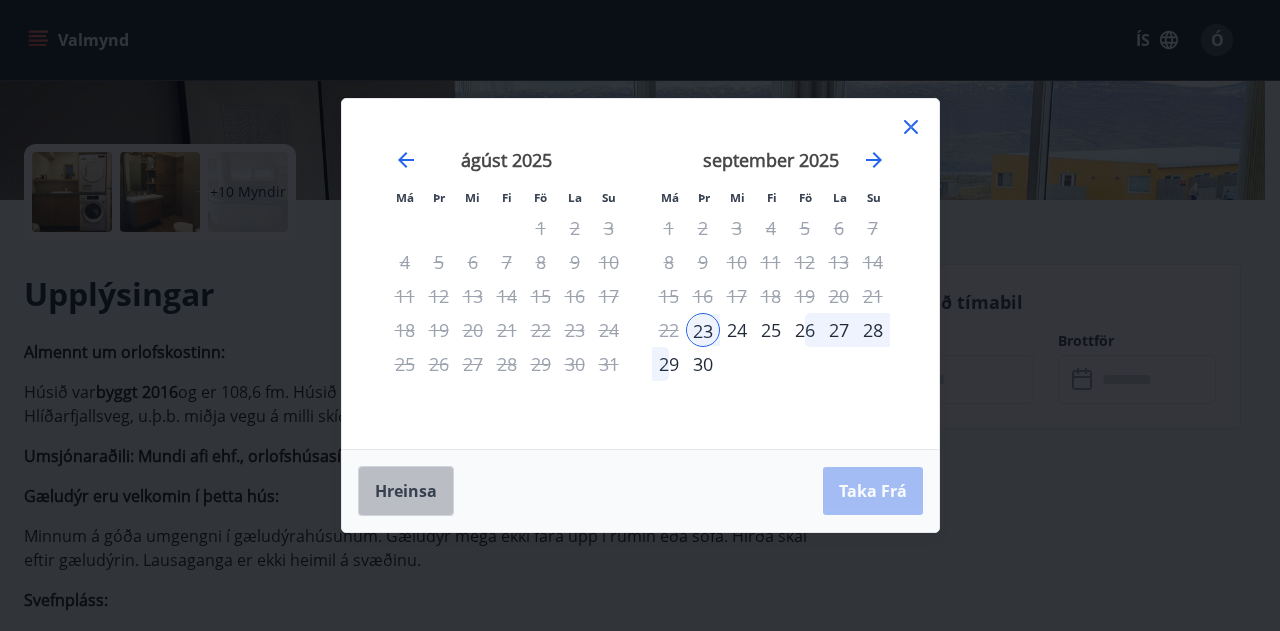 click on "Hreinsa" at bounding box center [406, 491] 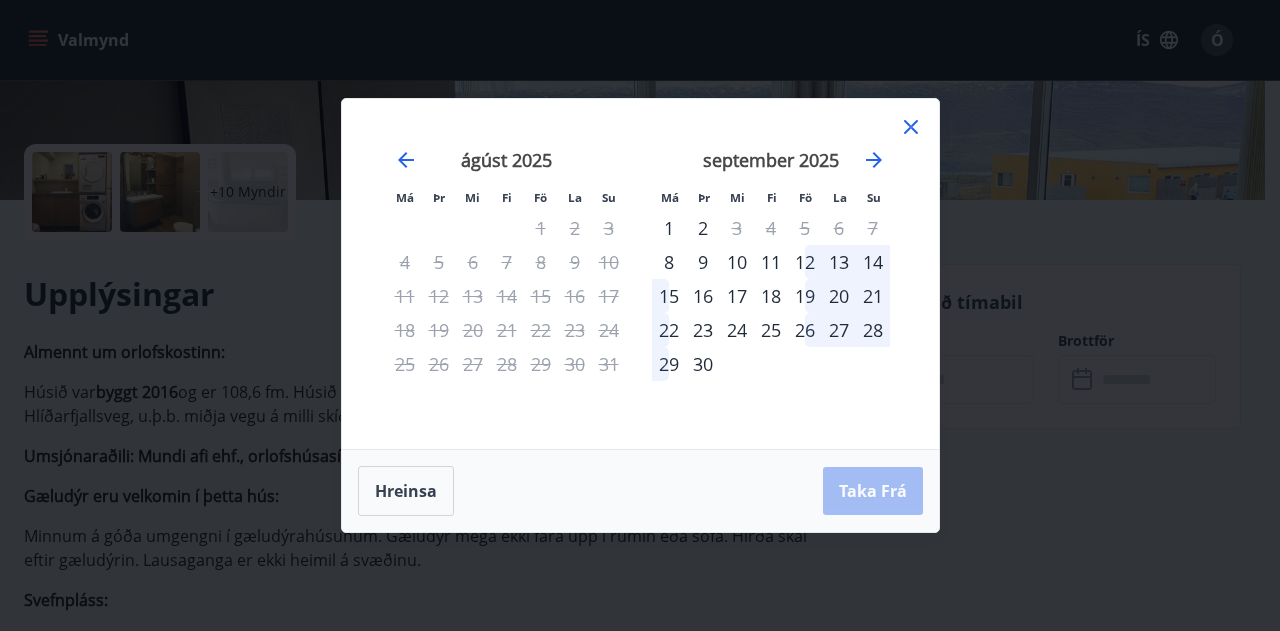 click on "24" at bounding box center (737, 330) 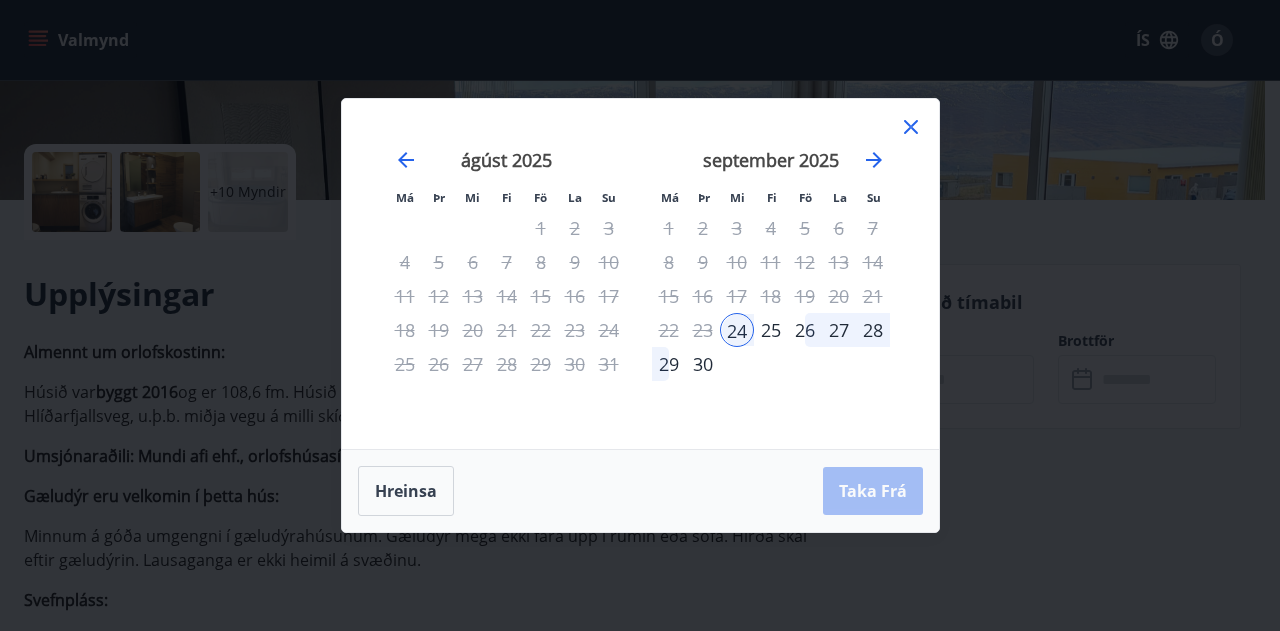 click on "29" at bounding box center (669, 364) 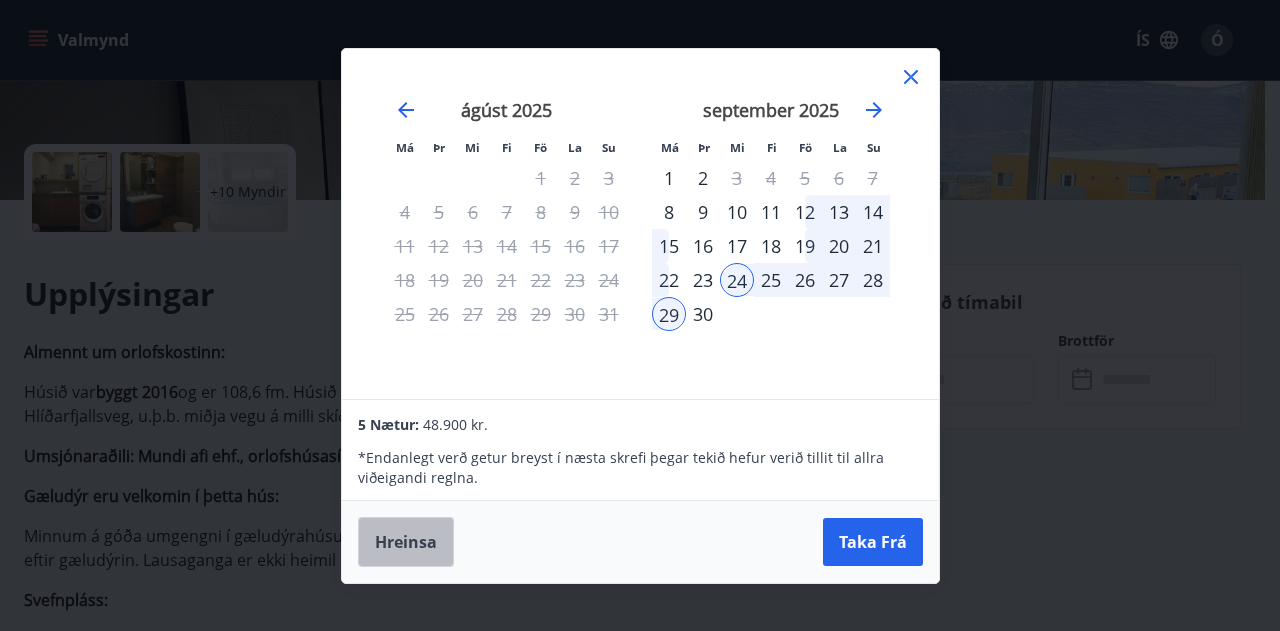 click on "Hreinsa" at bounding box center [406, 542] 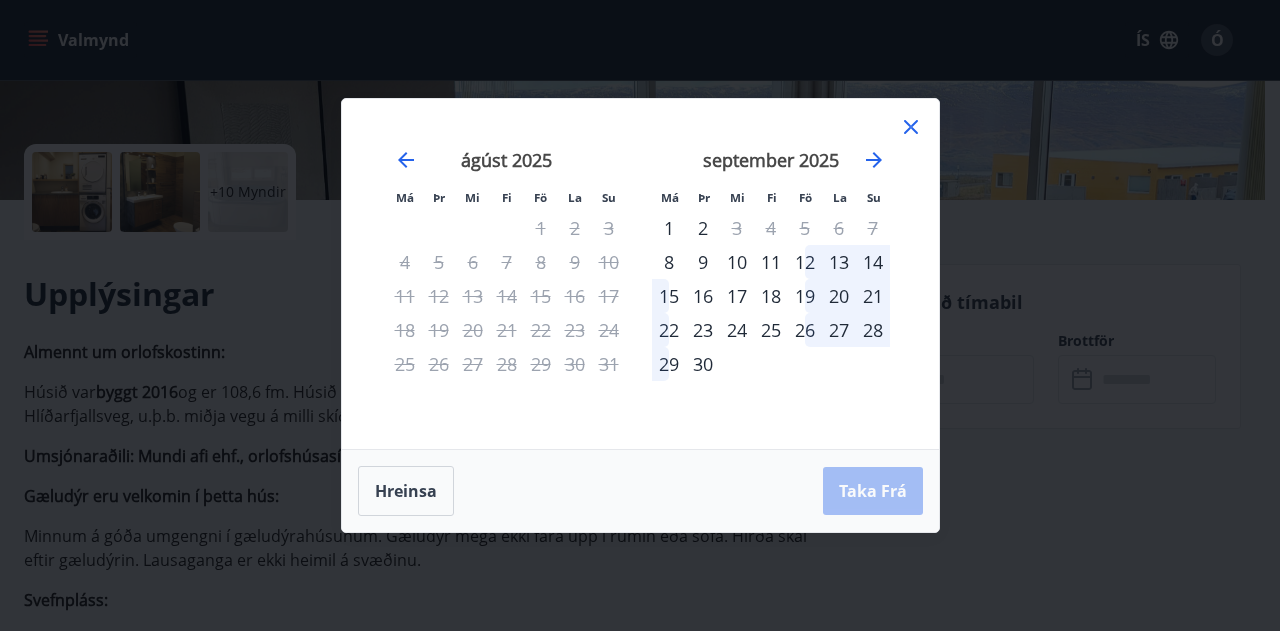 click on "23" at bounding box center (703, 330) 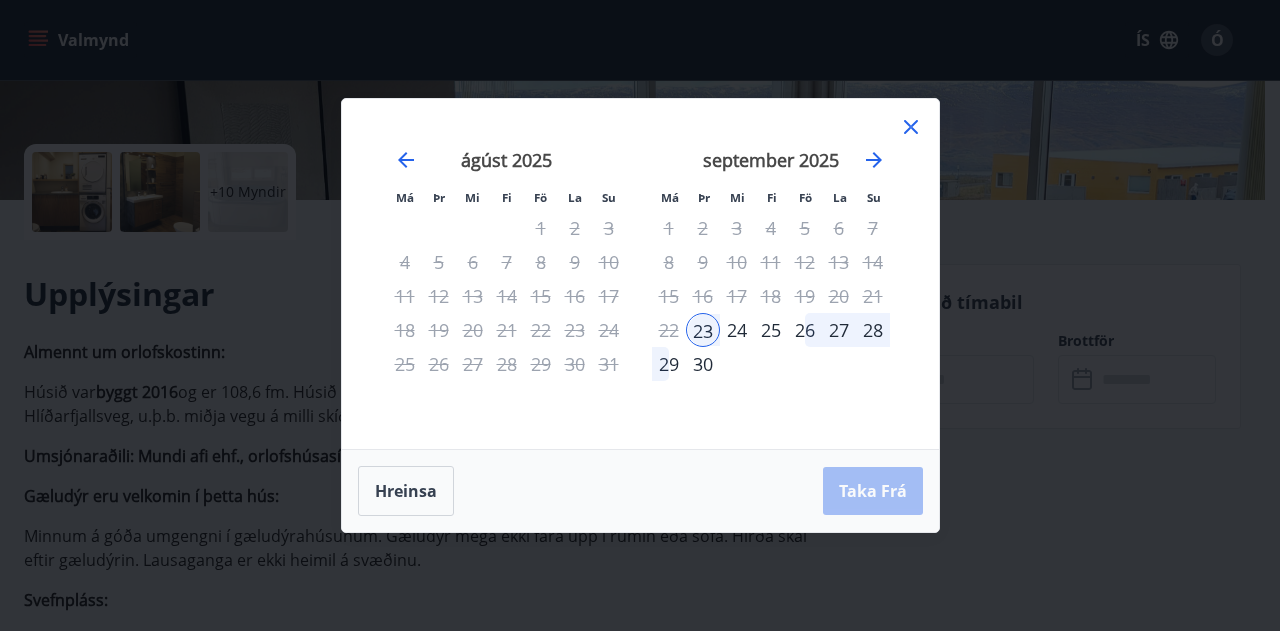 click on "26" at bounding box center [805, 330] 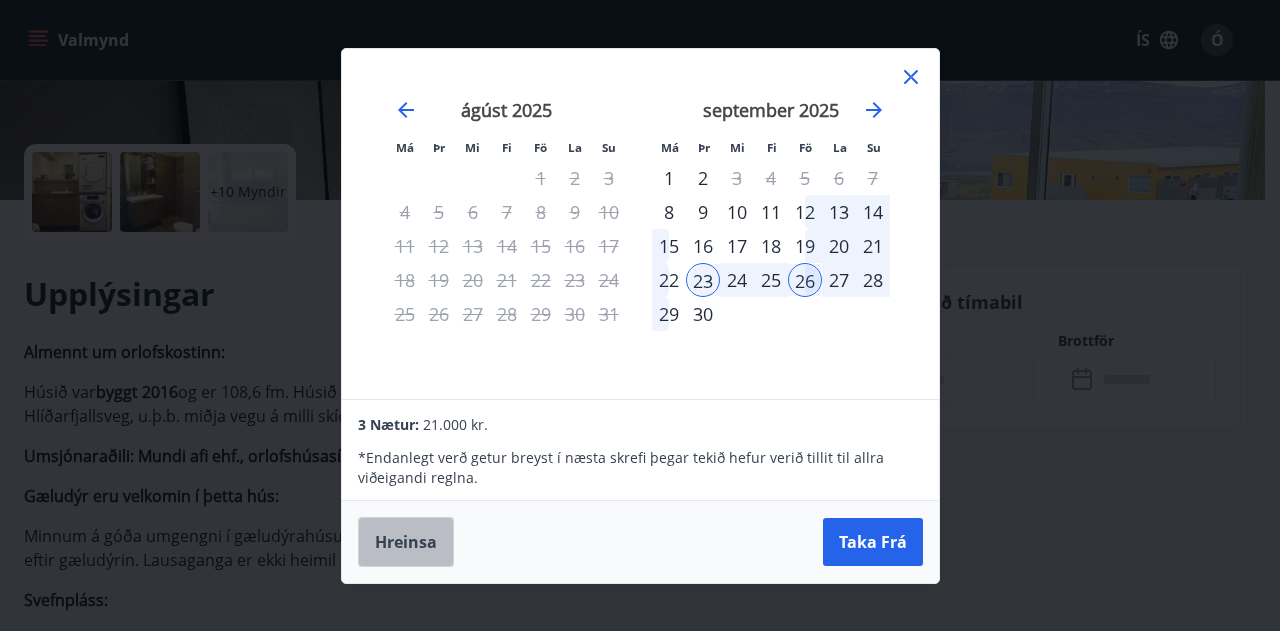 click on "Hreinsa" at bounding box center (406, 542) 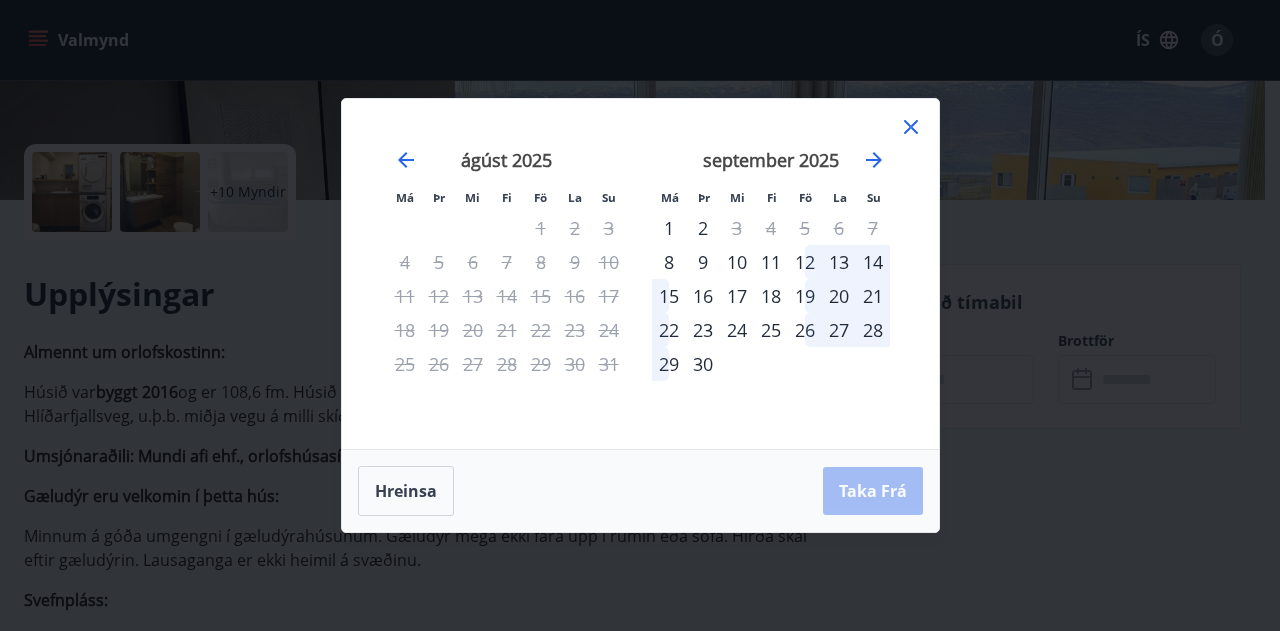 click on "23" at bounding box center [703, 330] 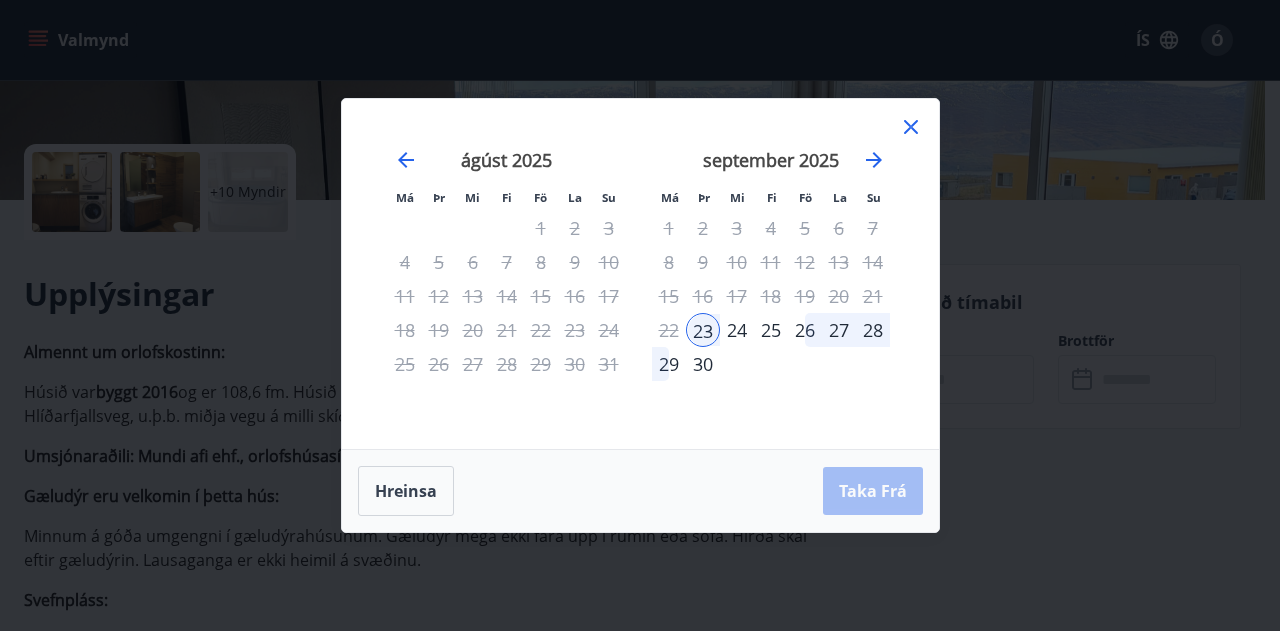 click on "27" at bounding box center (839, 330) 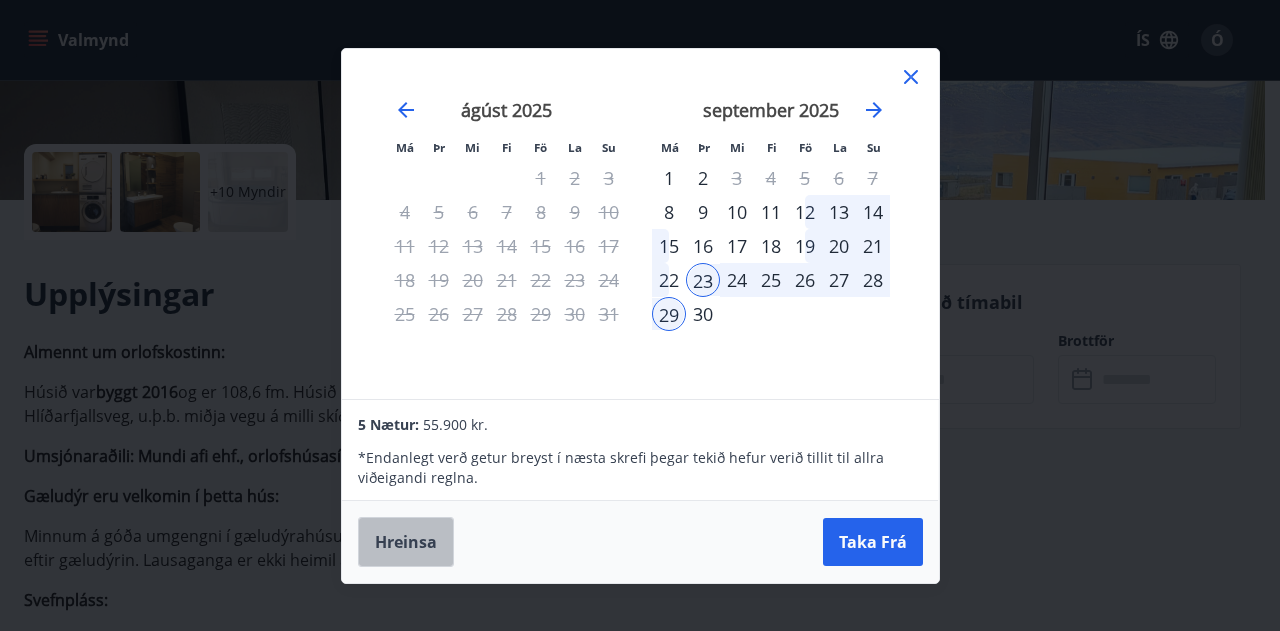 click on "Hreinsa" at bounding box center (406, 542) 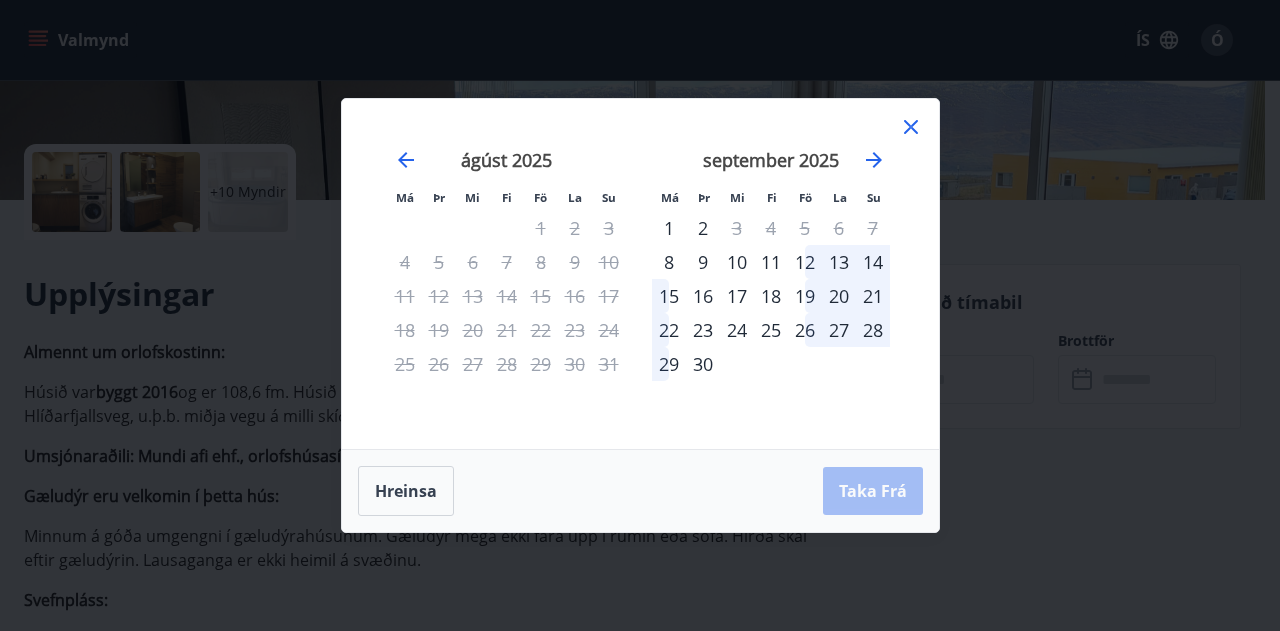 click on "24" at bounding box center [737, 330] 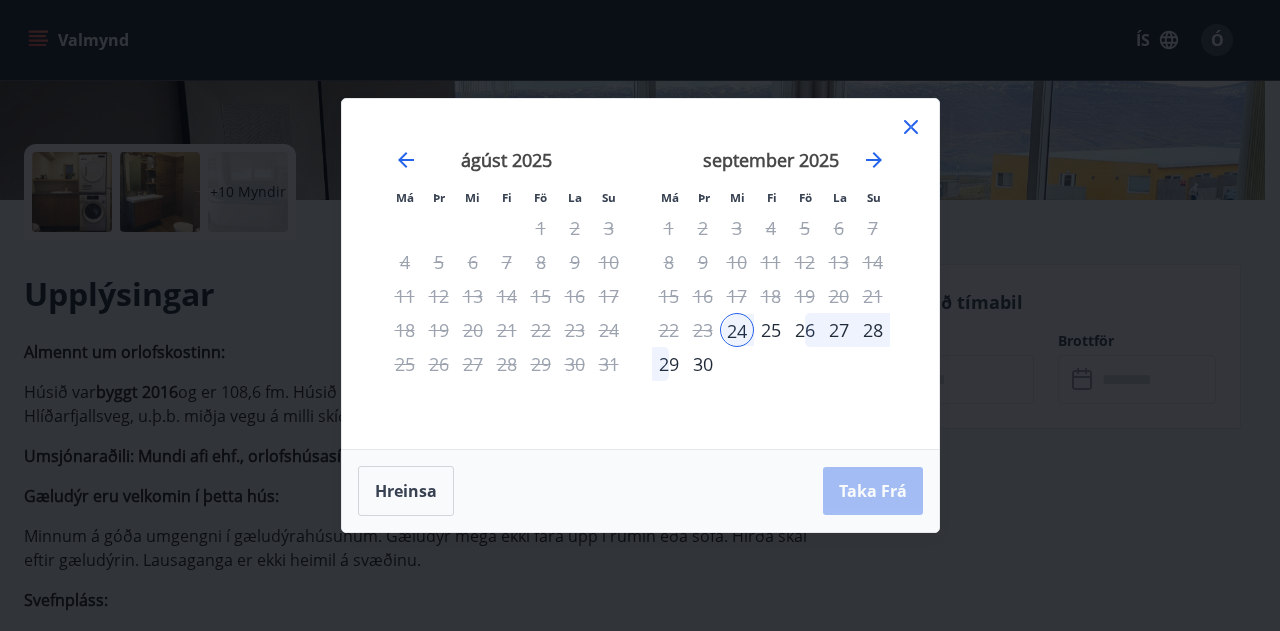 click on "28" at bounding box center (873, 330) 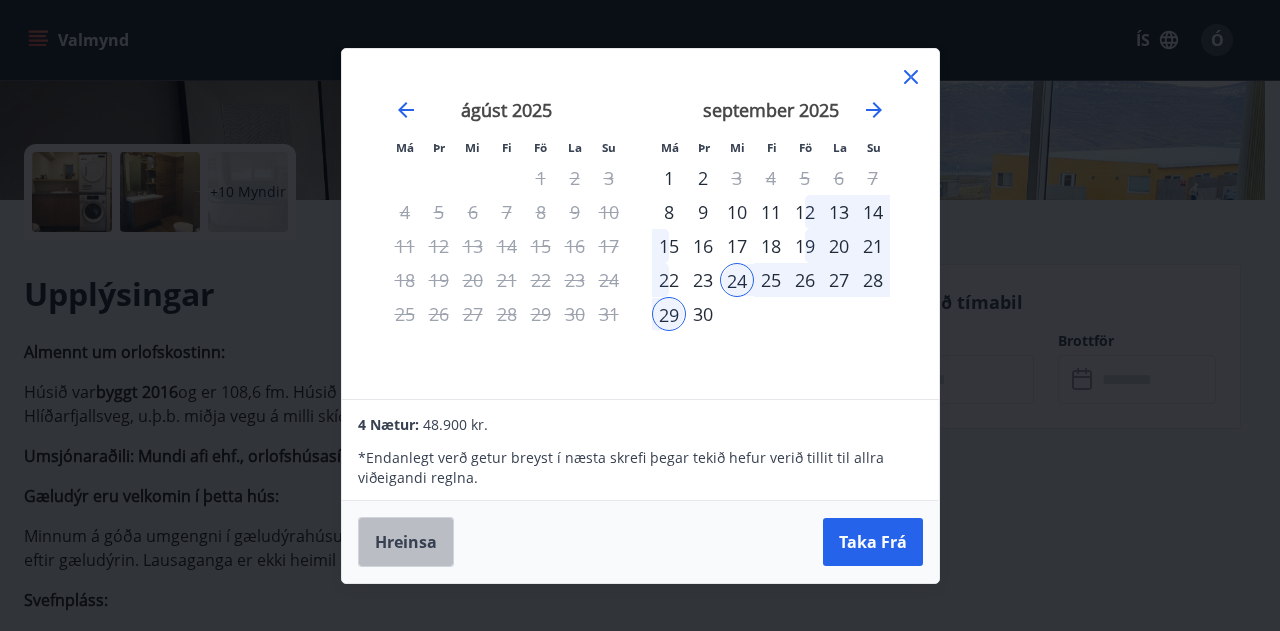 click on "Hreinsa" at bounding box center (406, 542) 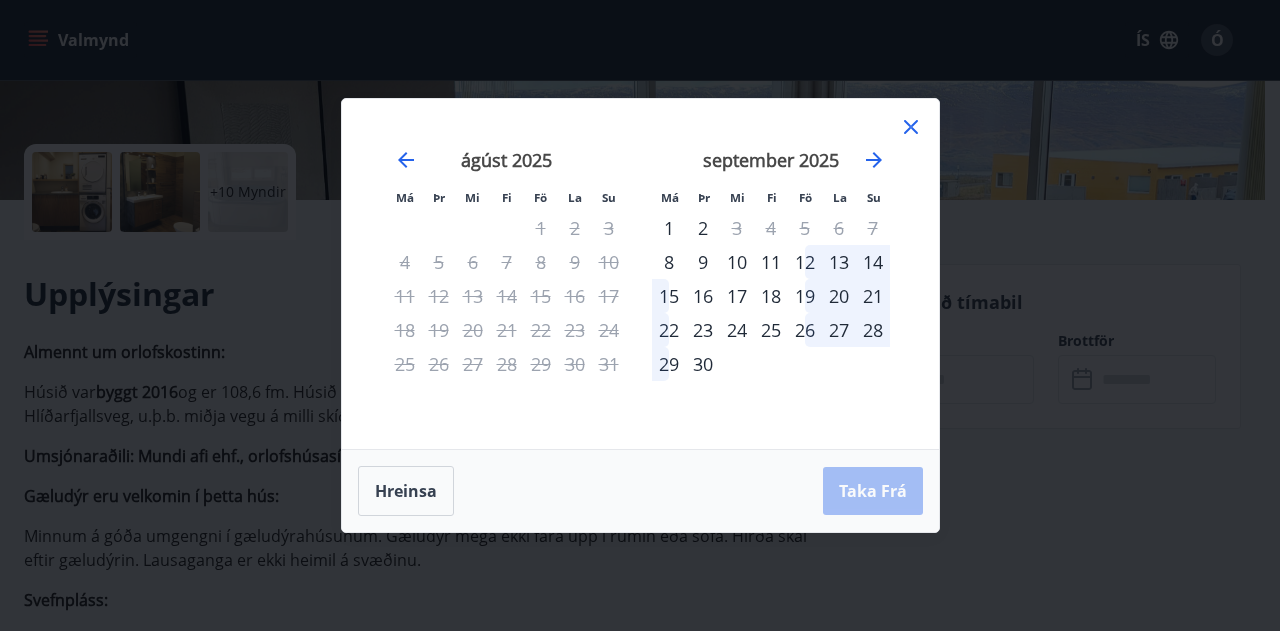 click on "23" at bounding box center [703, 330] 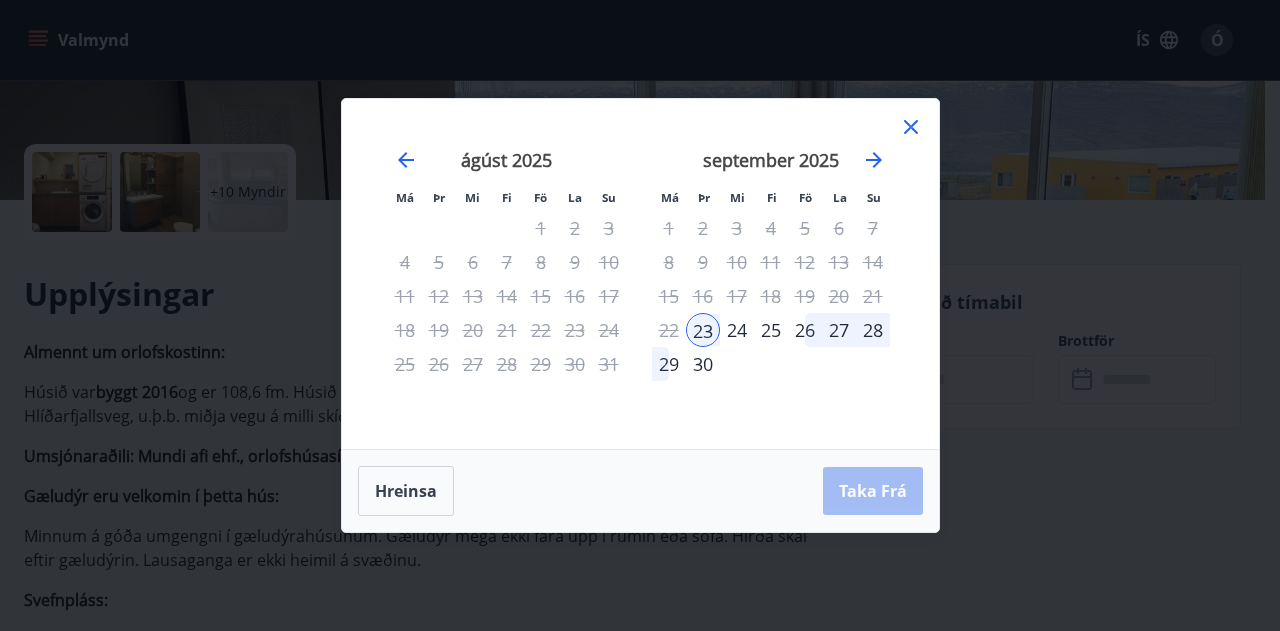 click on "27" at bounding box center (839, 330) 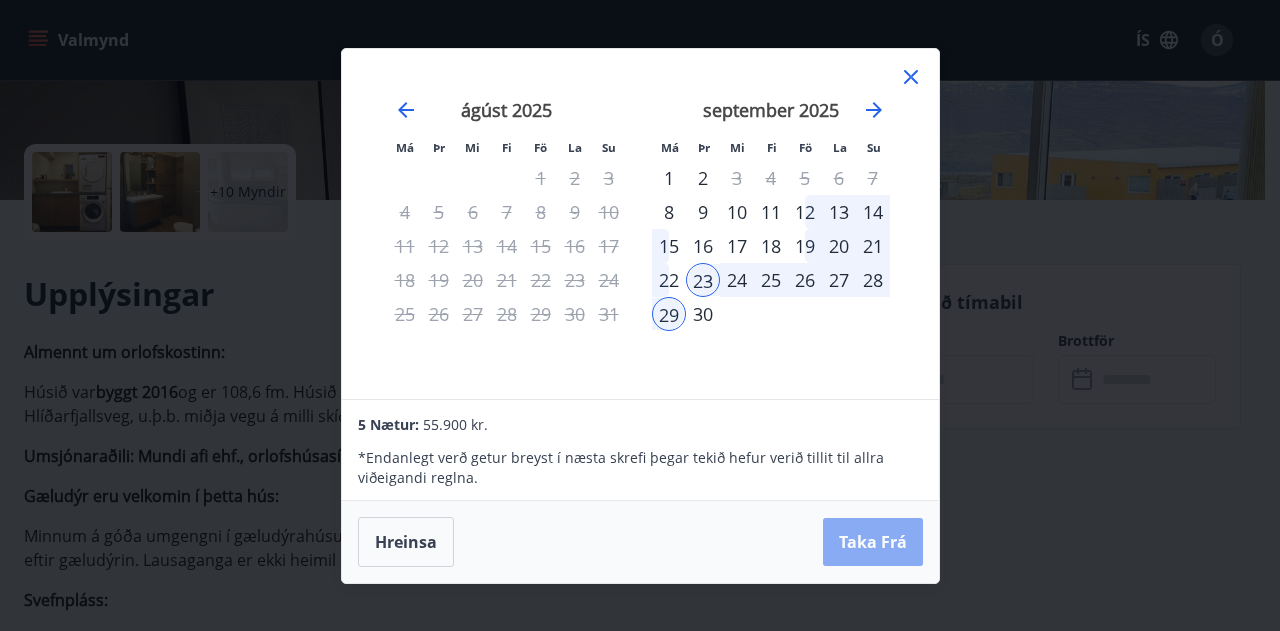 click on "Taka Frá" at bounding box center [873, 542] 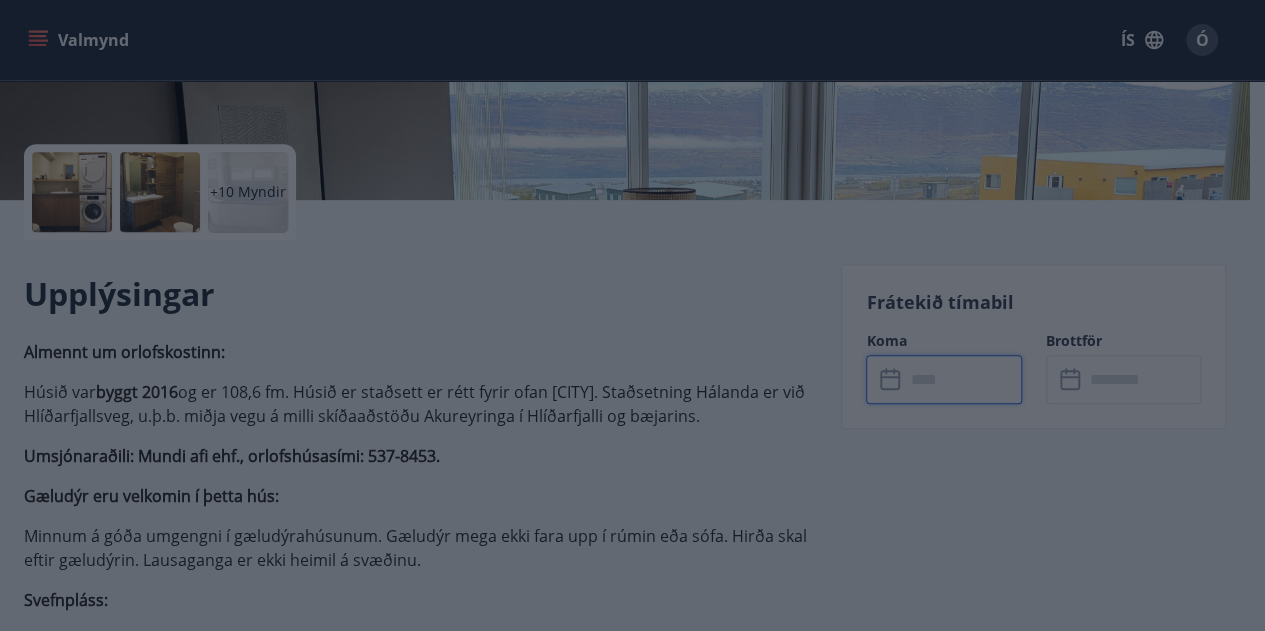 type on "******" 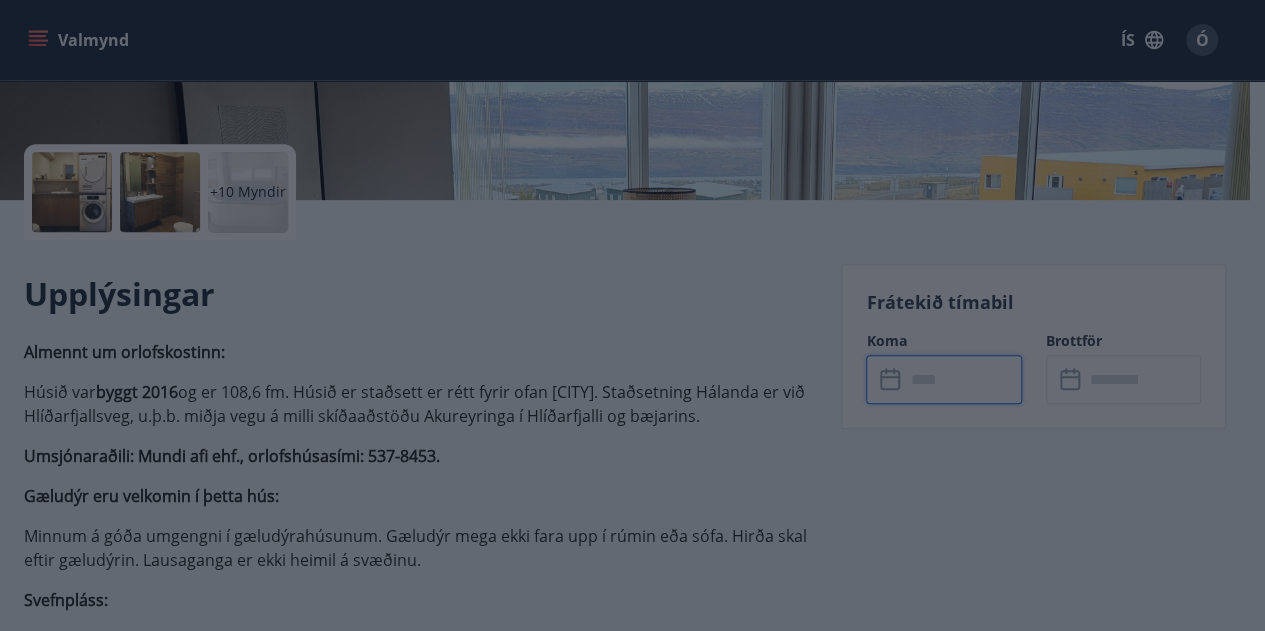 type on "******" 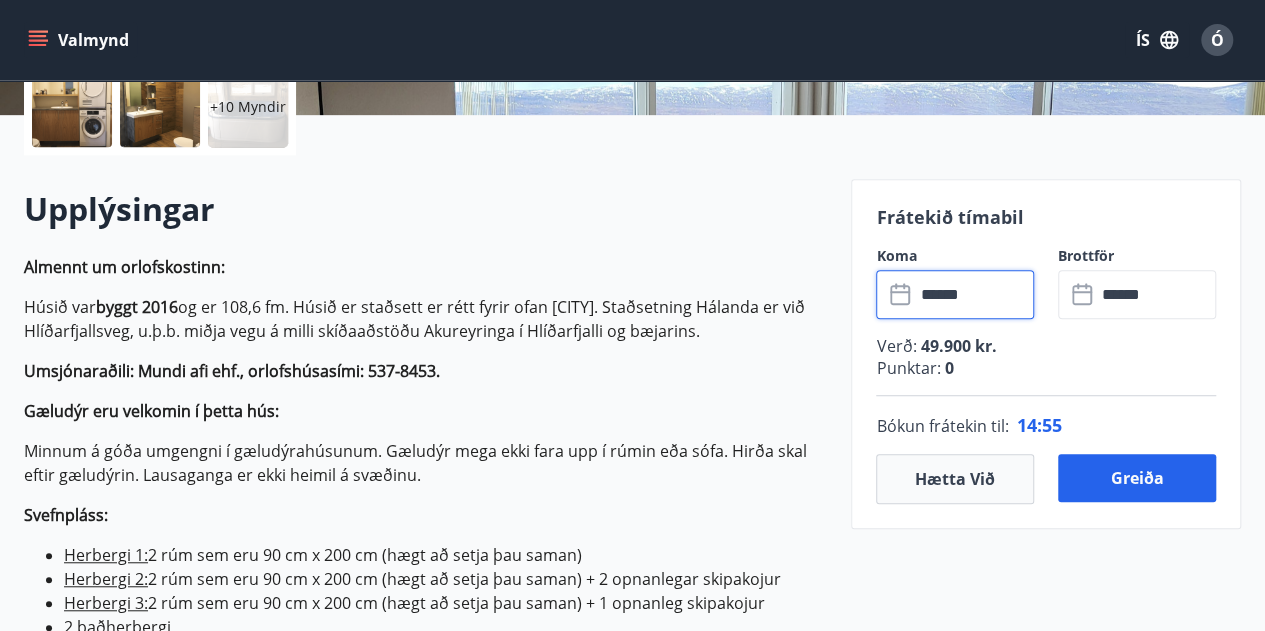 scroll, scrollTop: 490, scrollLeft: 0, axis: vertical 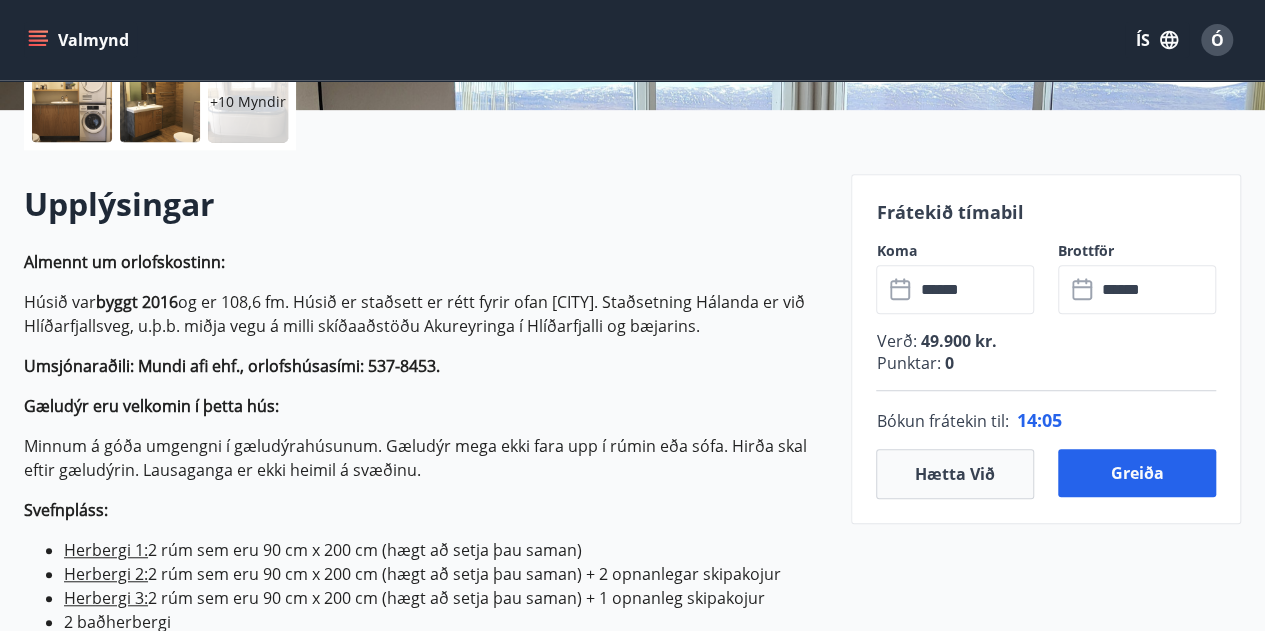 click on "Almennt um orlofskostinn:
Húsið var  byggt [YEAR]  og er 108,6 fm. Húsið er staðsett er rétt fyrir ofan [CITY]. Staðsetning Hálanda er við Hlíðarfjallsveg, u.þ.b. miðja vegu á milli skíðaaðstöðu Akureyringa í Hlíðarfjalli og bæjarins.
Umsjónaraðili: Mundi afi ehf., orlofshúsasími: [PHONE].
Gæludýr eru velkomin í þetta hús:
Minnum á góða umgengni í gæludýrahúsunum. Gæludýr mega ekki fara upp í rúmin eða sófa. Hirða skal eftir gæludýrin. Lausaganga er ekki heimil á svæðinu.
Svefnpláss:
Herbergi 1:  2 rúm sem eru 90 cm x 200 cm (hægt að setja þau saman)
Herbergi 2:  2 rúm sem eru 90 cm x 200 cm (hægt að setja þau saman) + 2 opnanlegar skipakojur
Herbergi 3:   2 rúm sem eru 90 cm x 200 cm (hægt að setja þau saman) + 1 opnanleg skipakojur
2 baðherbergi
Ath: Keyptar voru nýjar dýnur í húsið lok árs 2024.
Í húsinu er t.d:
Þvottavél og þurrkari
Heitur pottur
Frítt internet
Gasgrill" at bounding box center (425, 706) 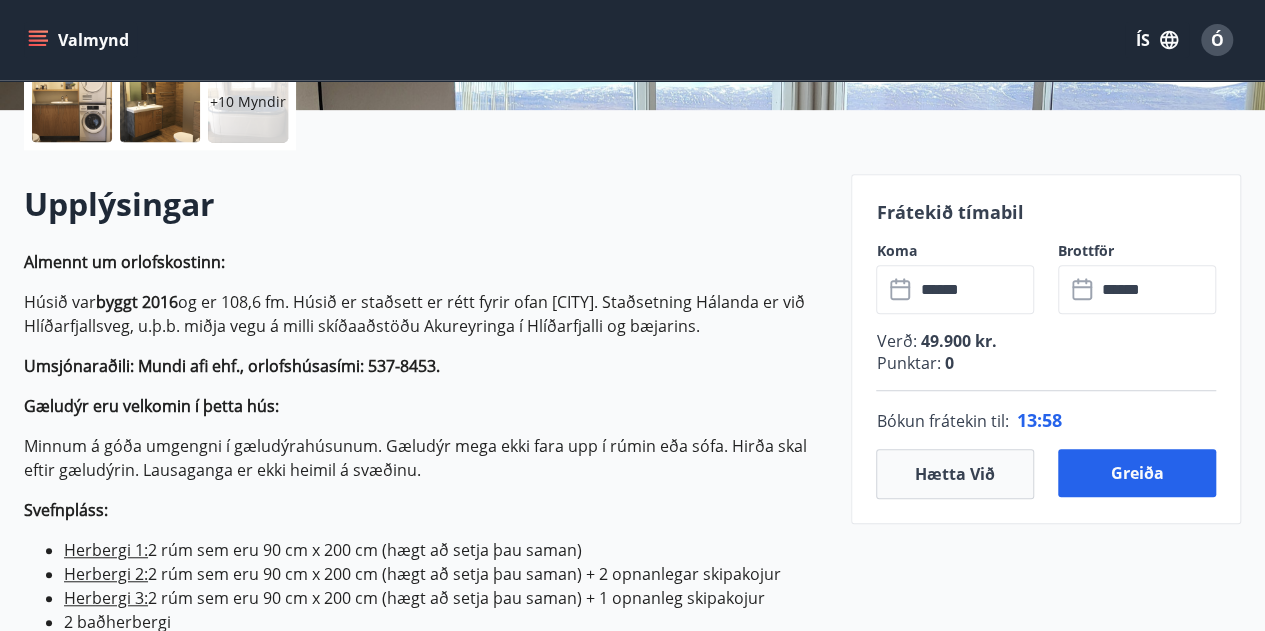 click on "Umsjónaraðili: Mundi afi ehf., orlofshúsasími: 537-8453." at bounding box center [425, 366] 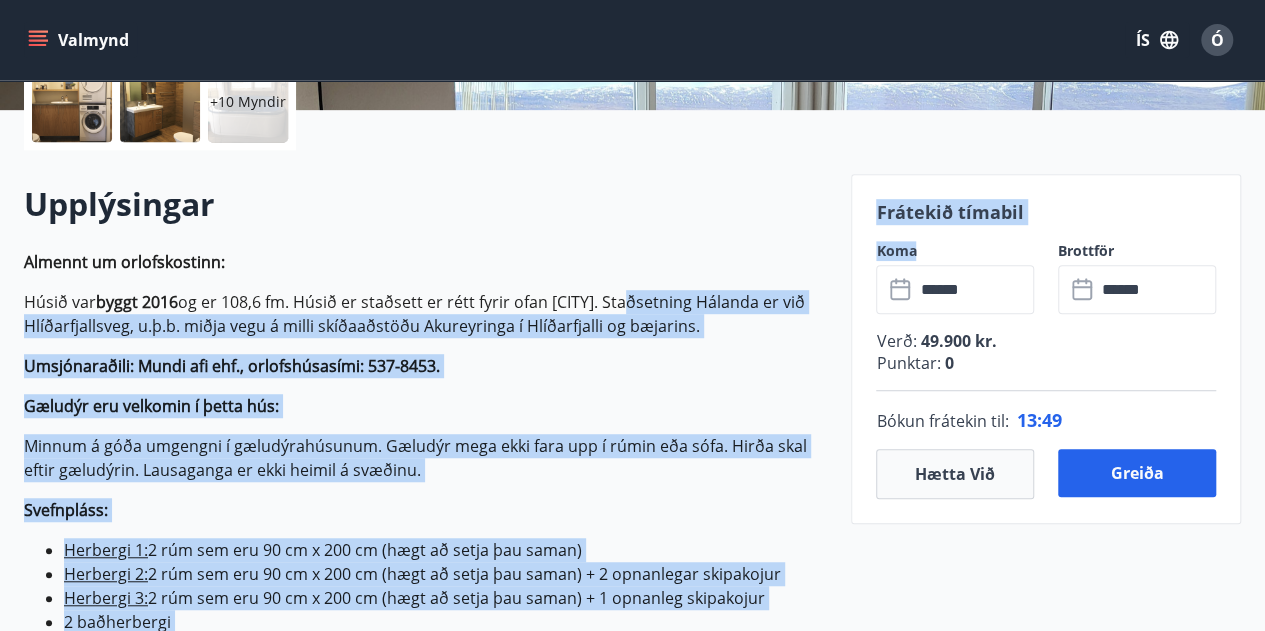 drag, startPoint x: 626, startPoint y: 301, endPoint x: 826, endPoint y: 299, distance: 200.01 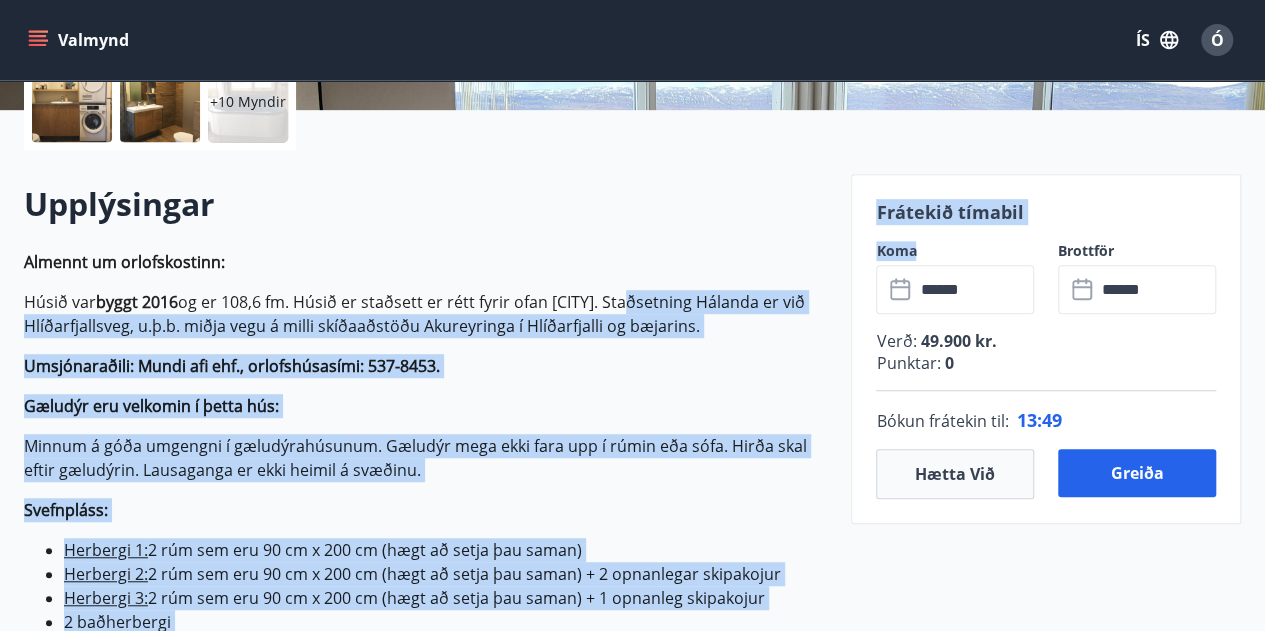 click on "+10 Myndir Upplýsingar Almennt um orlofskostinn:
Húsið var  byggt [YEAR]  og er 108,6 fm. Húsið er staðsett er rétt fyrir ofan [CITY]. Staðsetning Hálanda er við Hlíðarfjallsveg, u.þ.b. miðja vegu á milli skíðaaðstöðu Akureyringa í Hlíðarfjalli og bæjarins.
Umsjónaraðili: Mundi afi ehf., orlofshúsasími: [PHONE].
Gæludýr eru velkomin í þetta hús:
Minnum á góða umgengni í gæludýrahúsunum. Gæludýr mega ekki fara upp í rúmin eða sófa. Hirða skal eftir gæludýrin. Lausaganga er ekki heimil á svæðinu.
Svefnpláss:
Herbergi 1:  2 rúm sem eru 90 cm x 200 cm (hægt að setja þau saman)
Herbergi 2:  2 rúm sem eru 90 cm x 200 cm (hægt að setja þau saman) + 2 opnanlegar skipakojur
Herbergi 3:   2 rúm sem eru 90 cm x 200 cm (hægt að setja þau saman) + 1 opnanleg skipakojur
2 baðherbergi
Ath: Keyptar voru nýjar dýnur í húsið lok árs 2024.
Í húsinu er t.d:
Þvottavél og þurrkari
Heitur pottur
Frítt internet" at bounding box center (620, 2212) 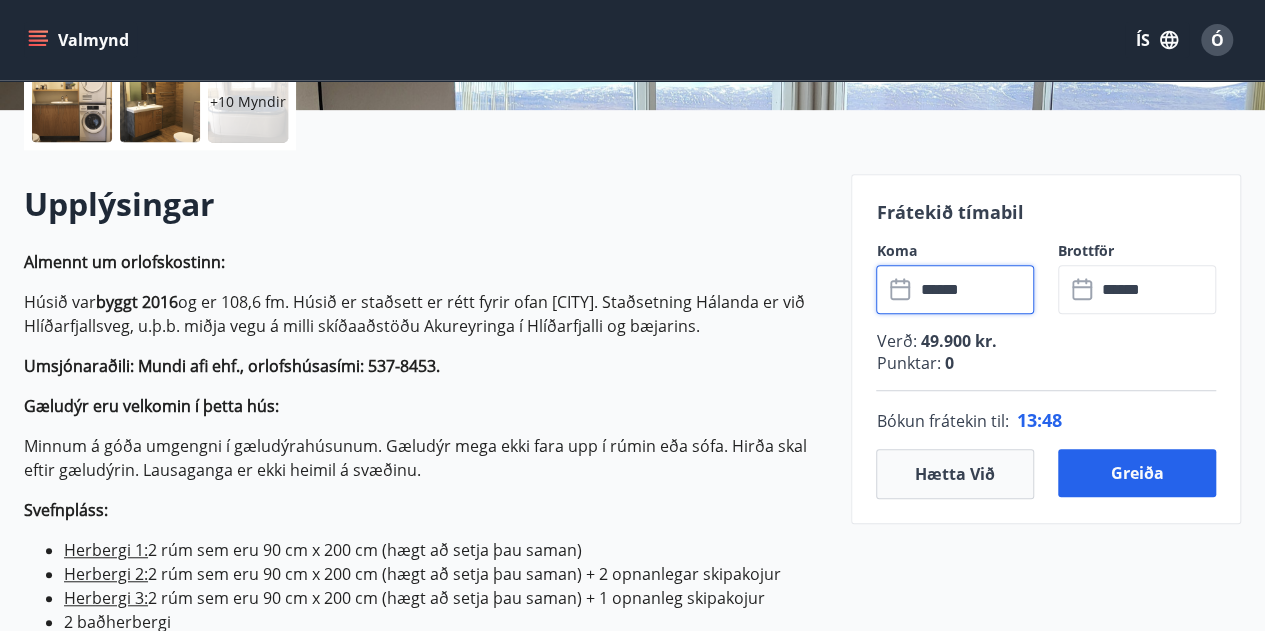 click on "******" at bounding box center (974, 289) 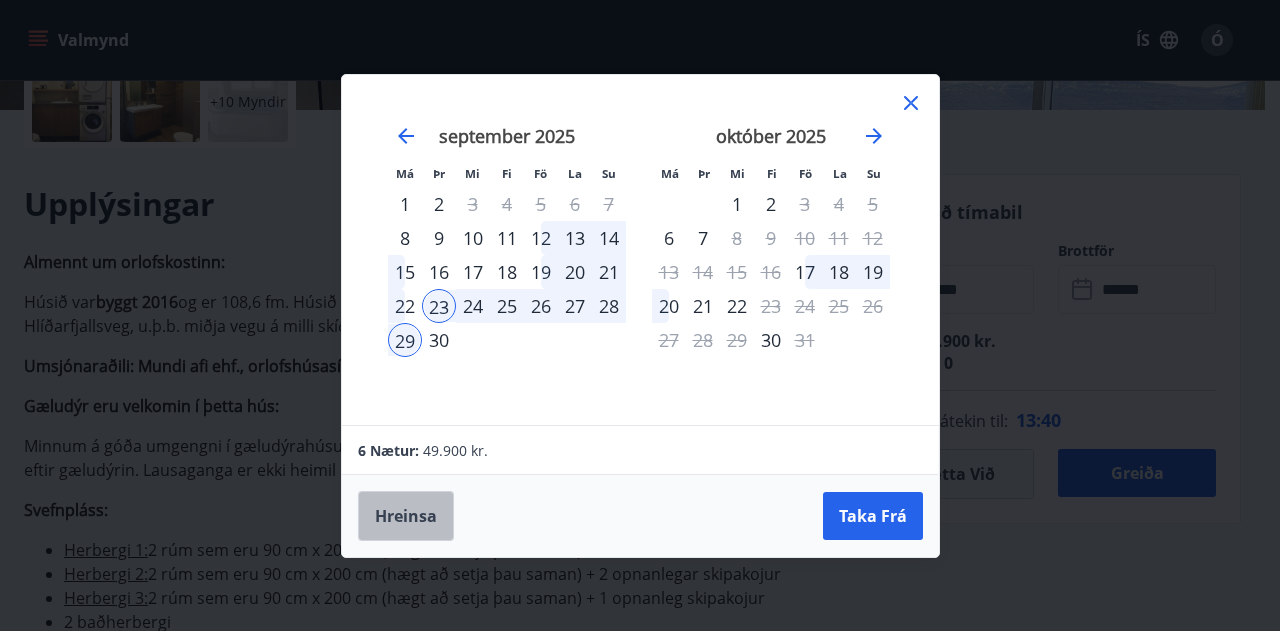 click on "Hreinsa" at bounding box center (406, 516) 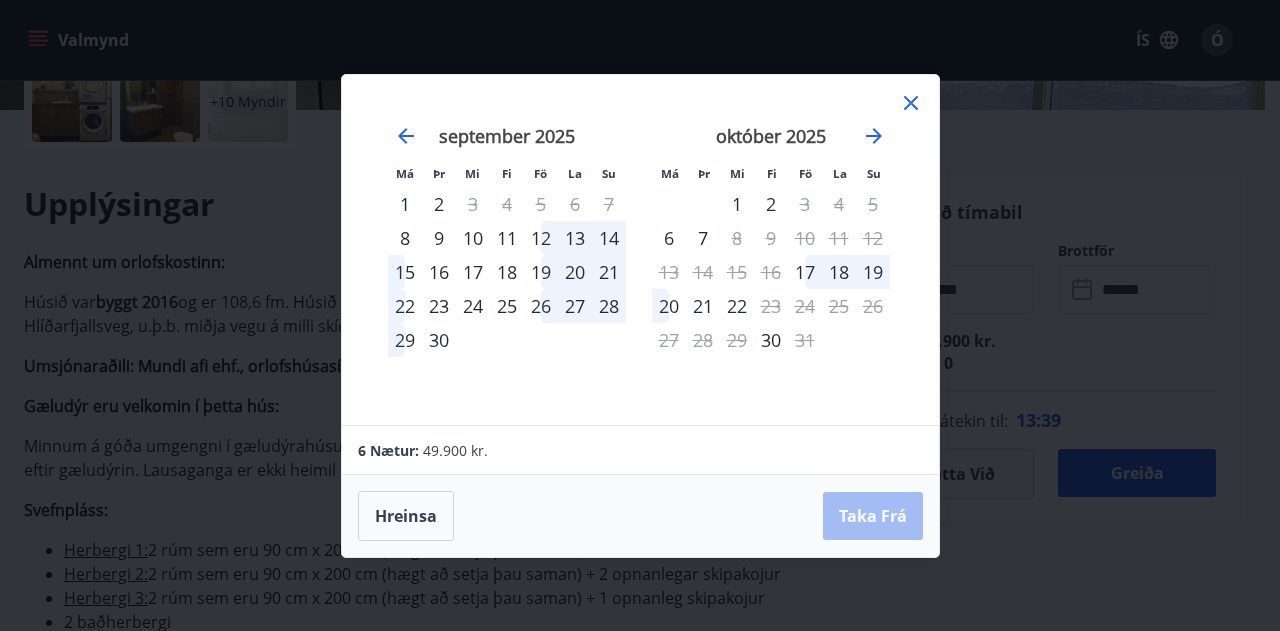 click on "24" at bounding box center (473, 306) 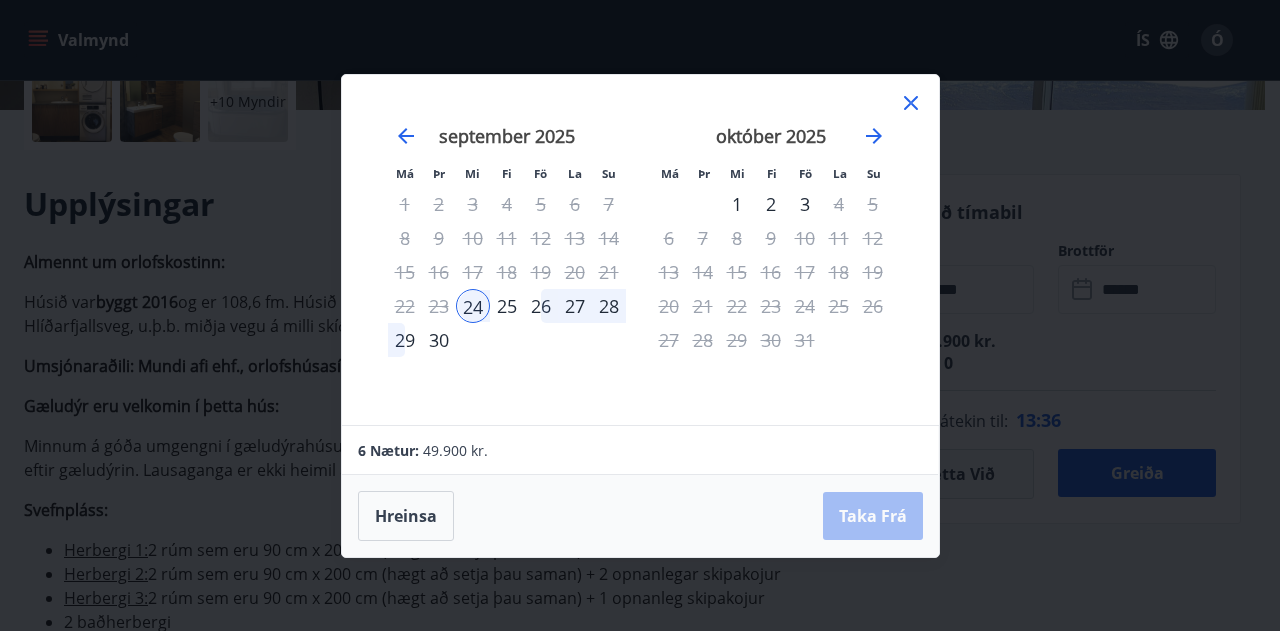 click on "28" at bounding box center [609, 306] 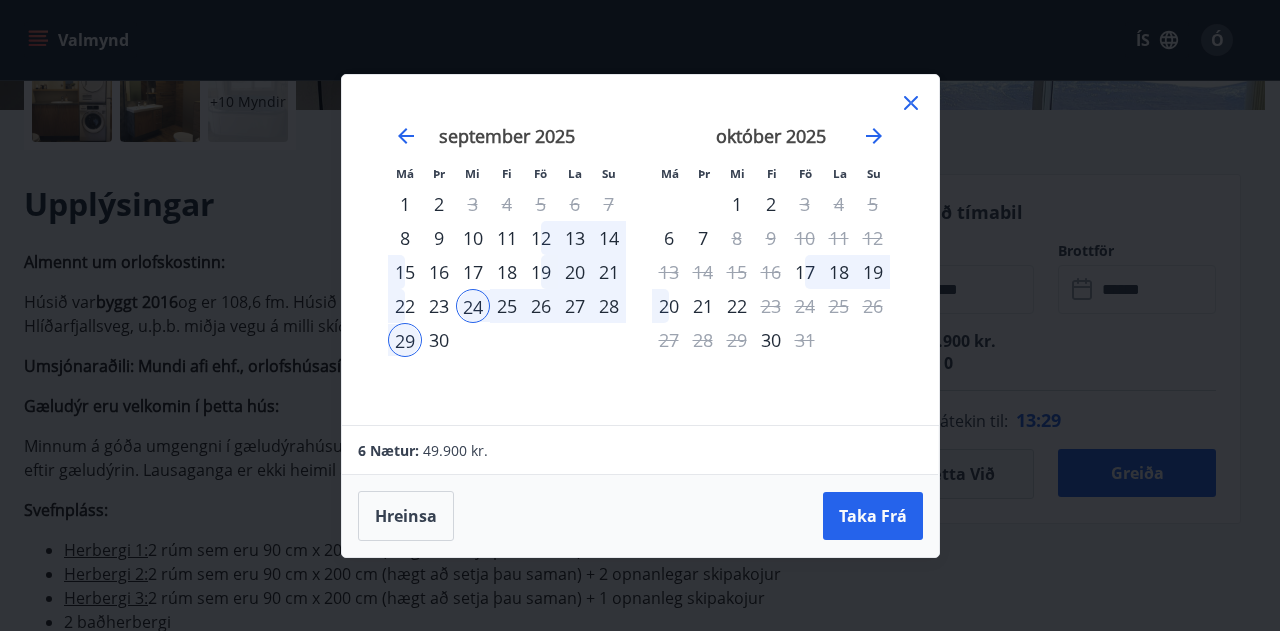 click on "28" at bounding box center (609, 306) 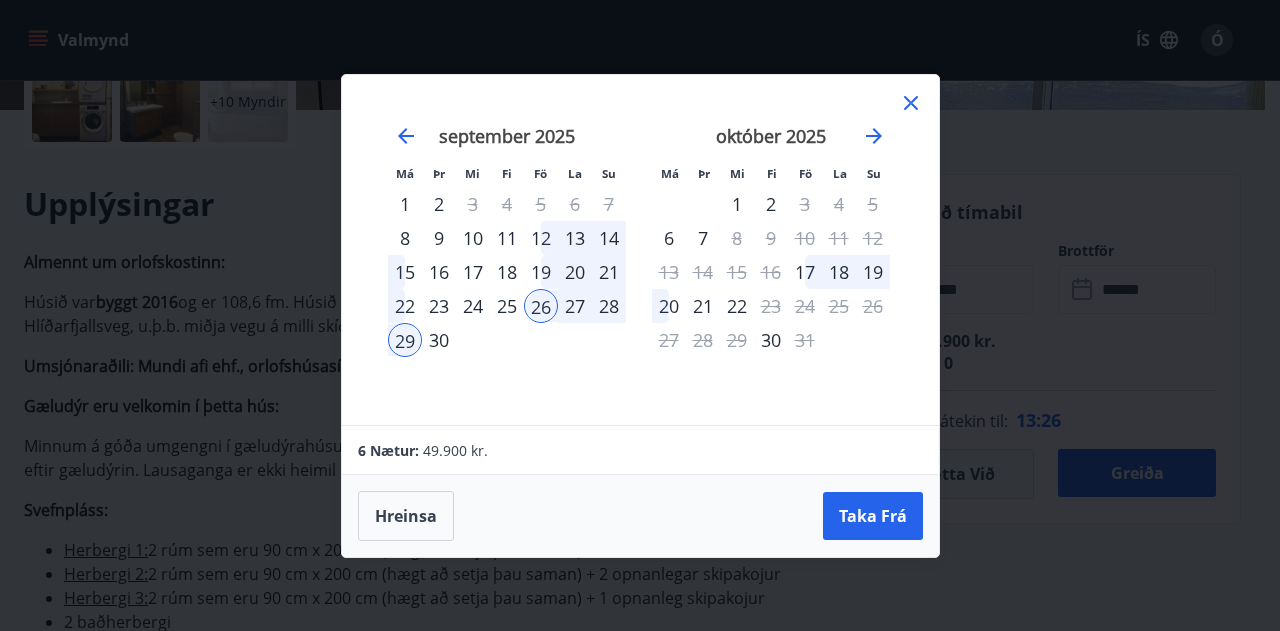 click on "24" at bounding box center (473, 306) 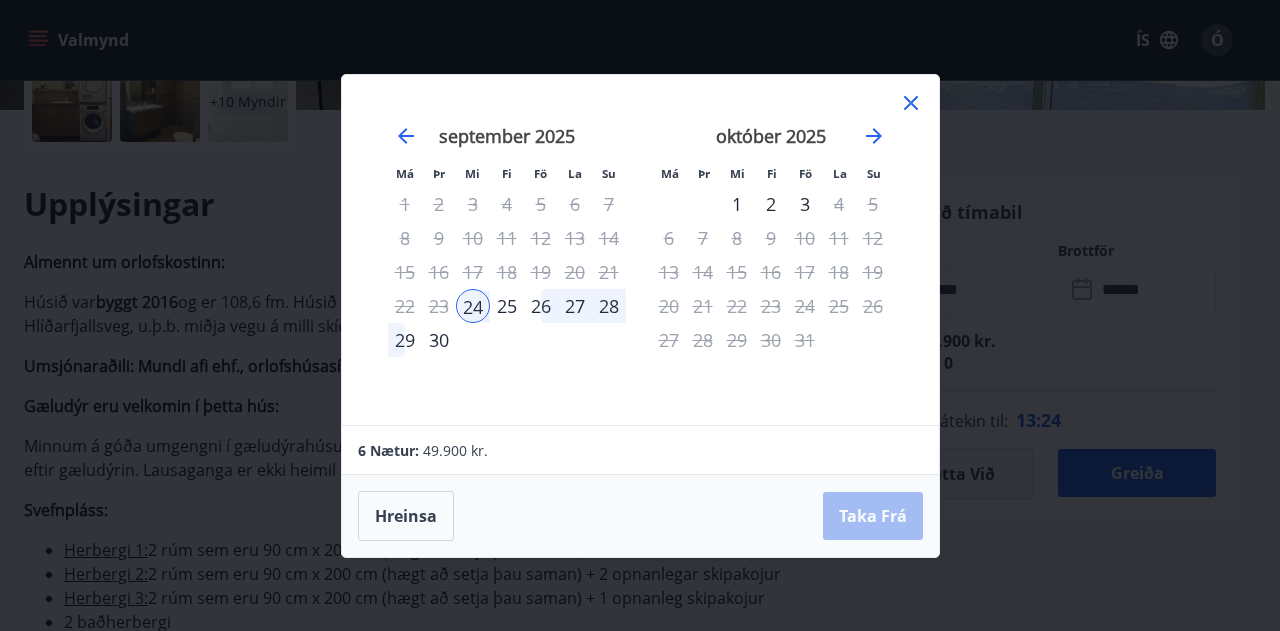 click on "28" at bounding box center [609, 306] 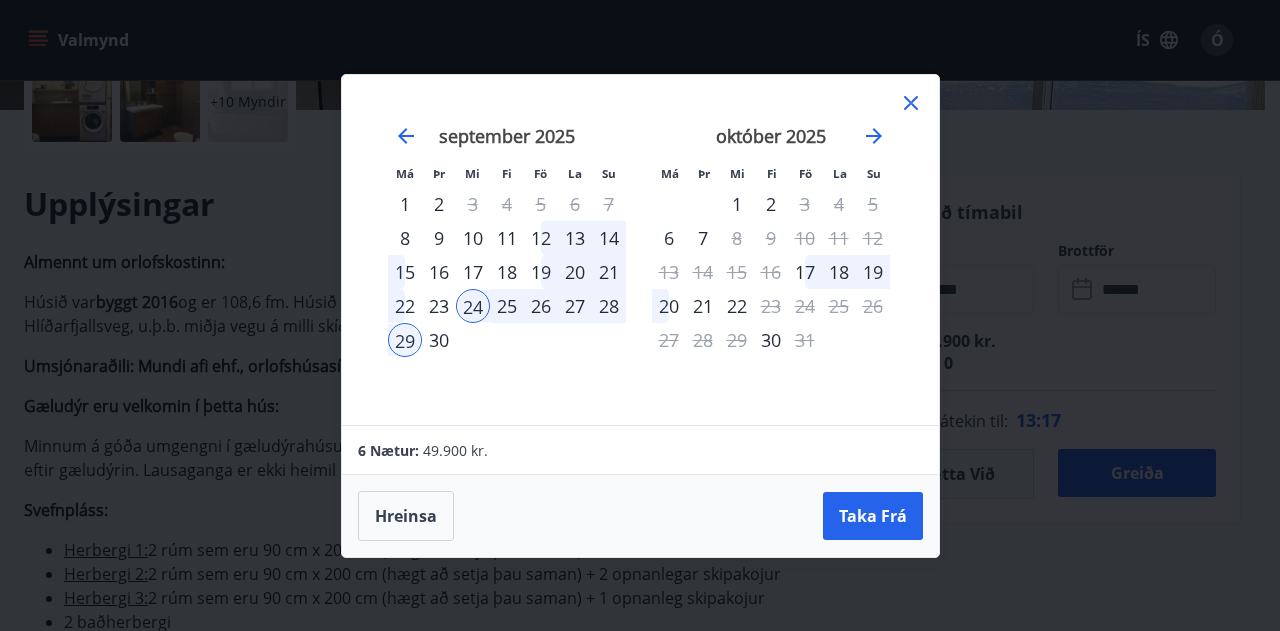 click on "23" at bounding box center [439, 306] 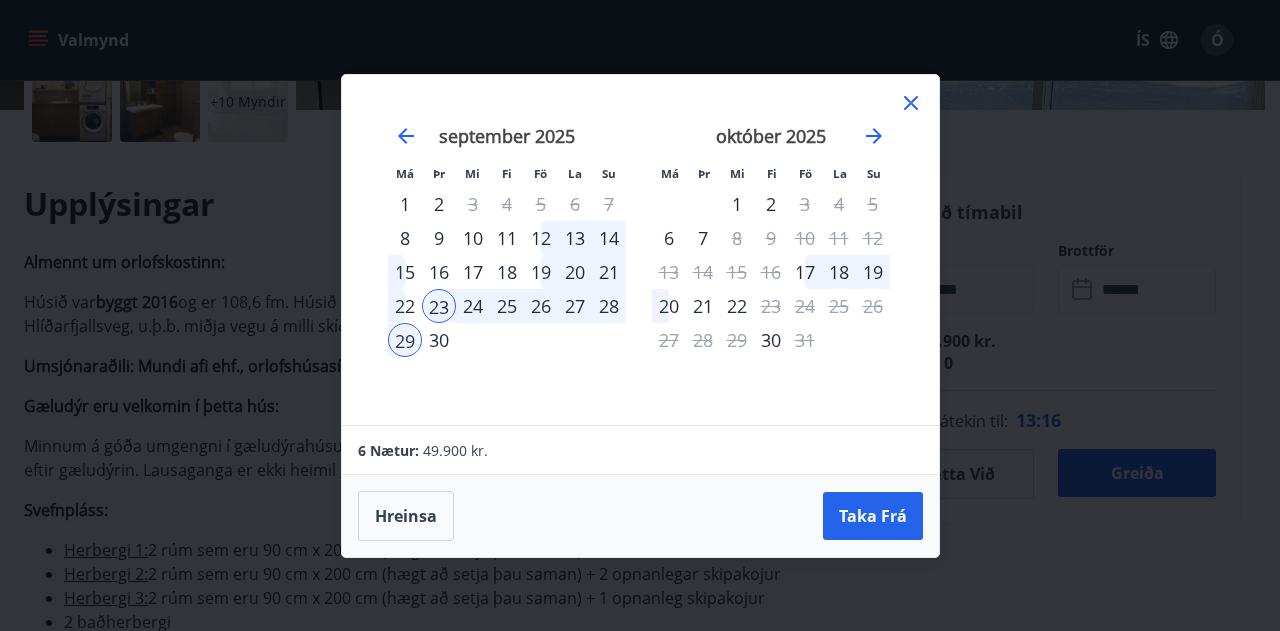 click on "27" at bounding box center (575, 306) 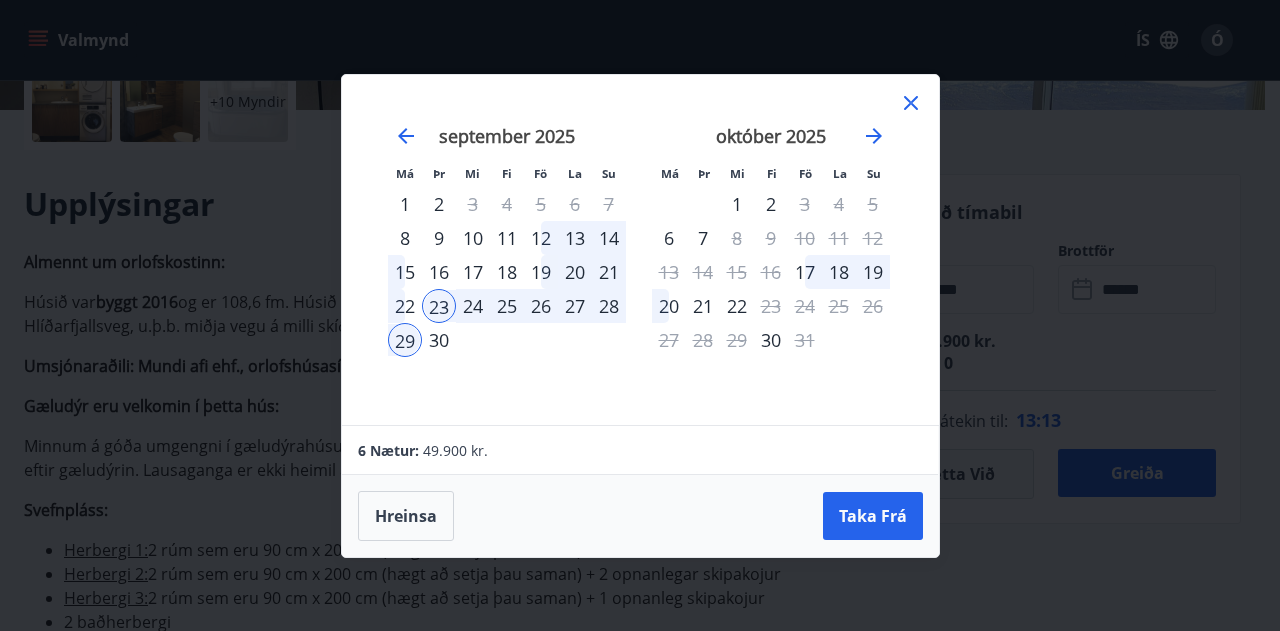 click on "24" at bounding box center (473, 306) 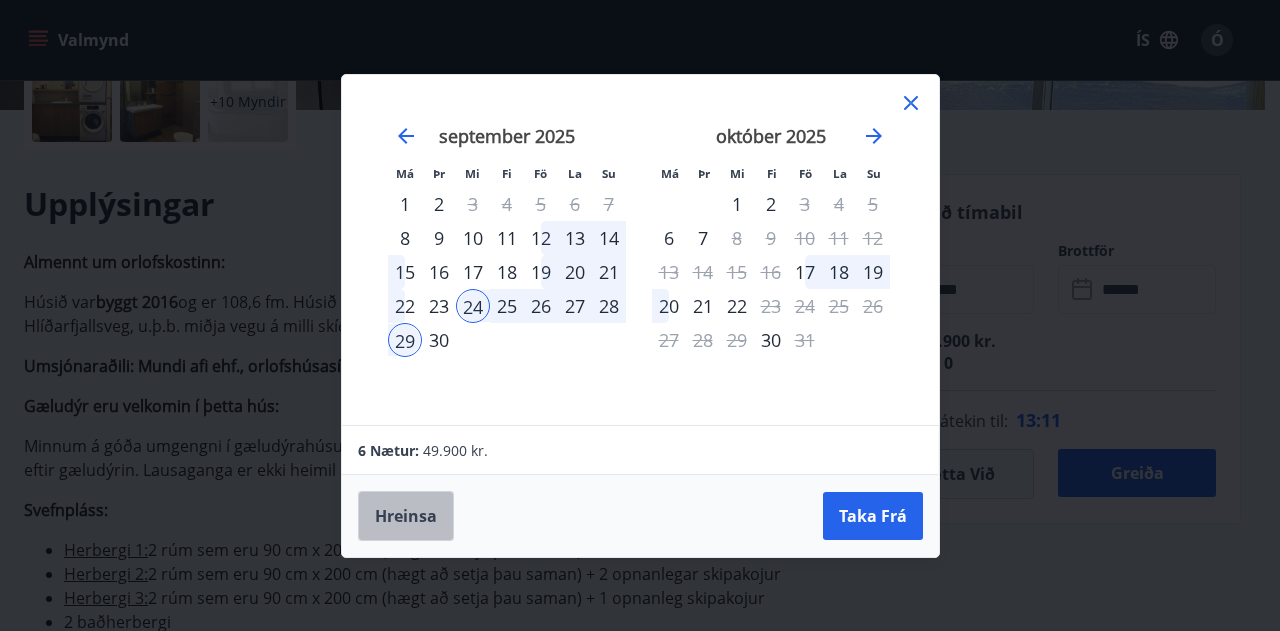 click on "Hreinsa" at bounding box center (406, 516) 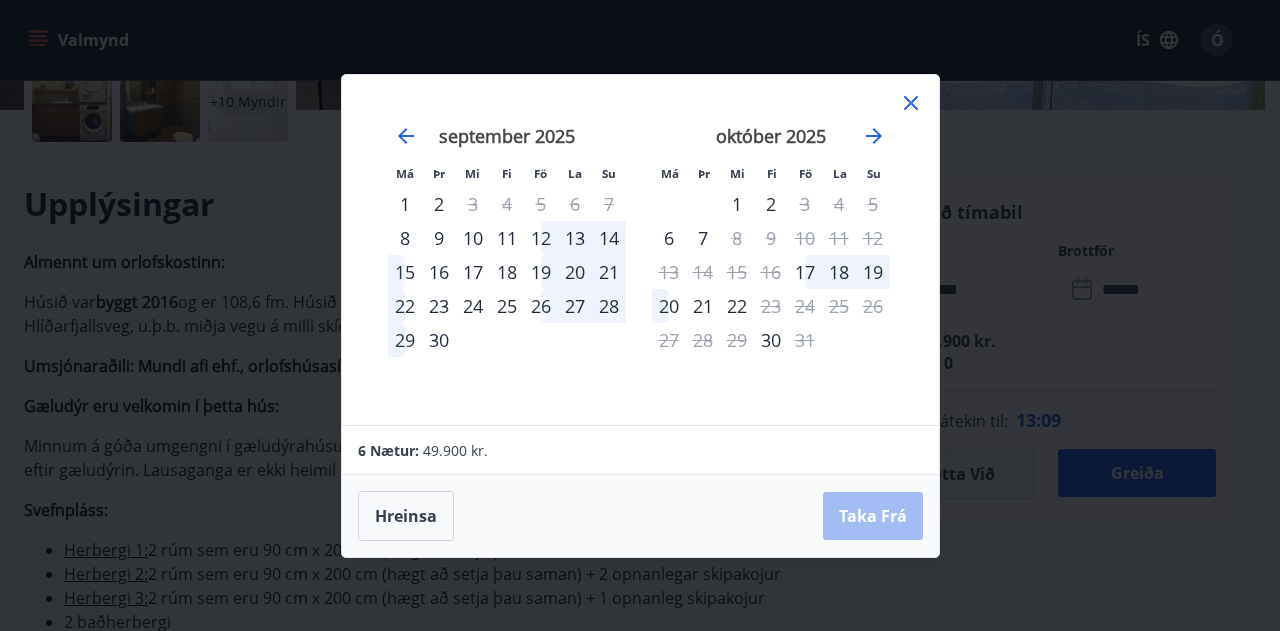 click on "23" at bounding box center [439, 306] 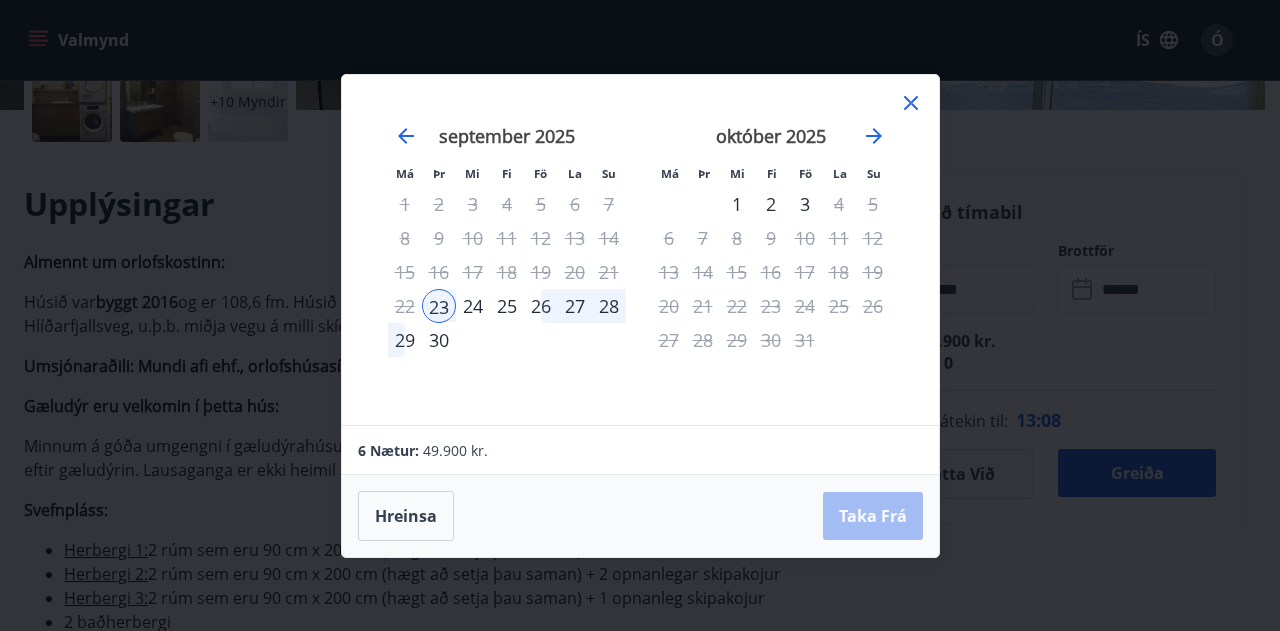 click on "28" at bounding box center (609, 306) 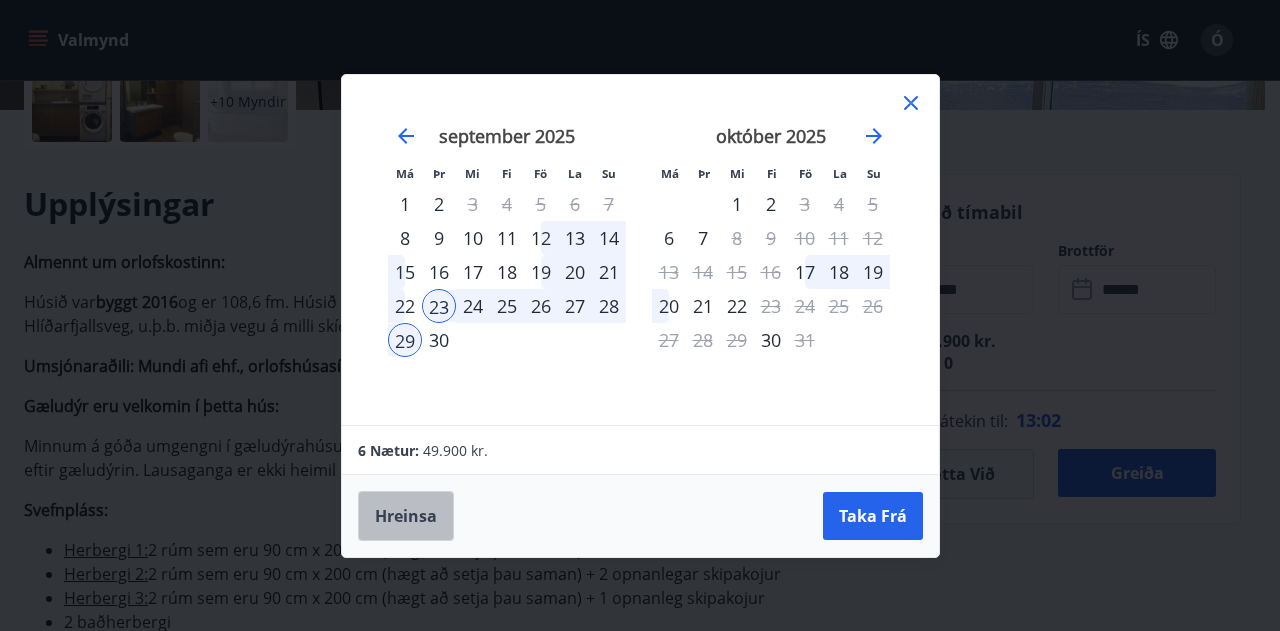 click on "Hreinsa" at bounding box center (406, 516) 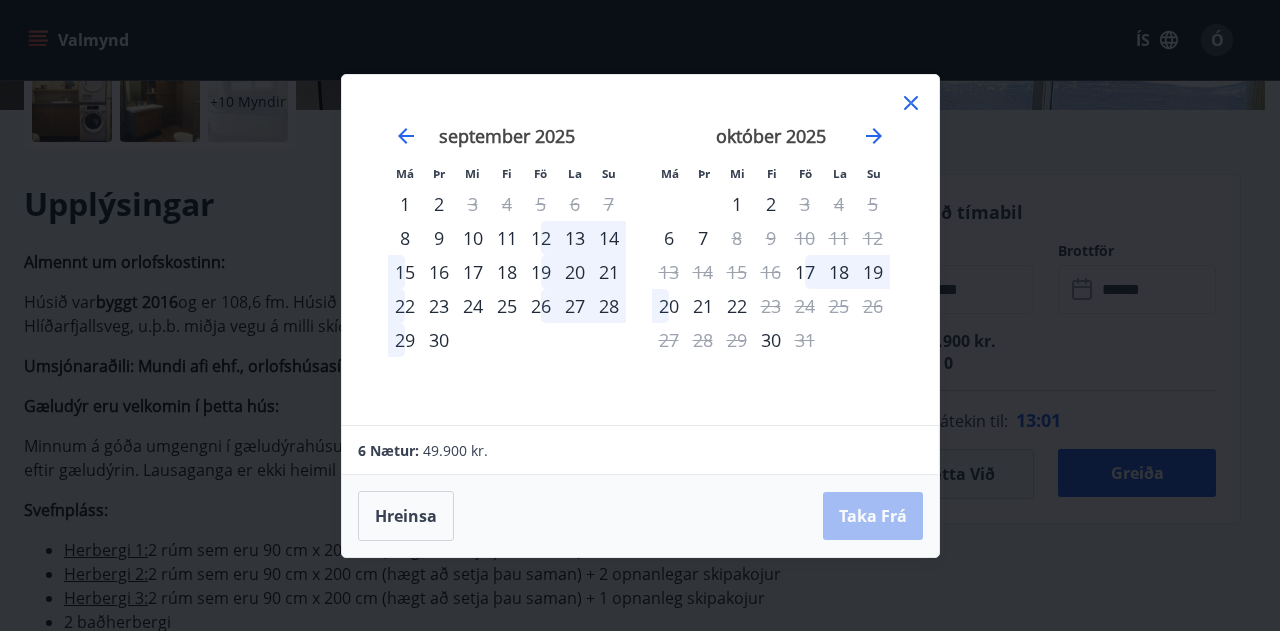 click on "24" at bounding box center [473, 306] 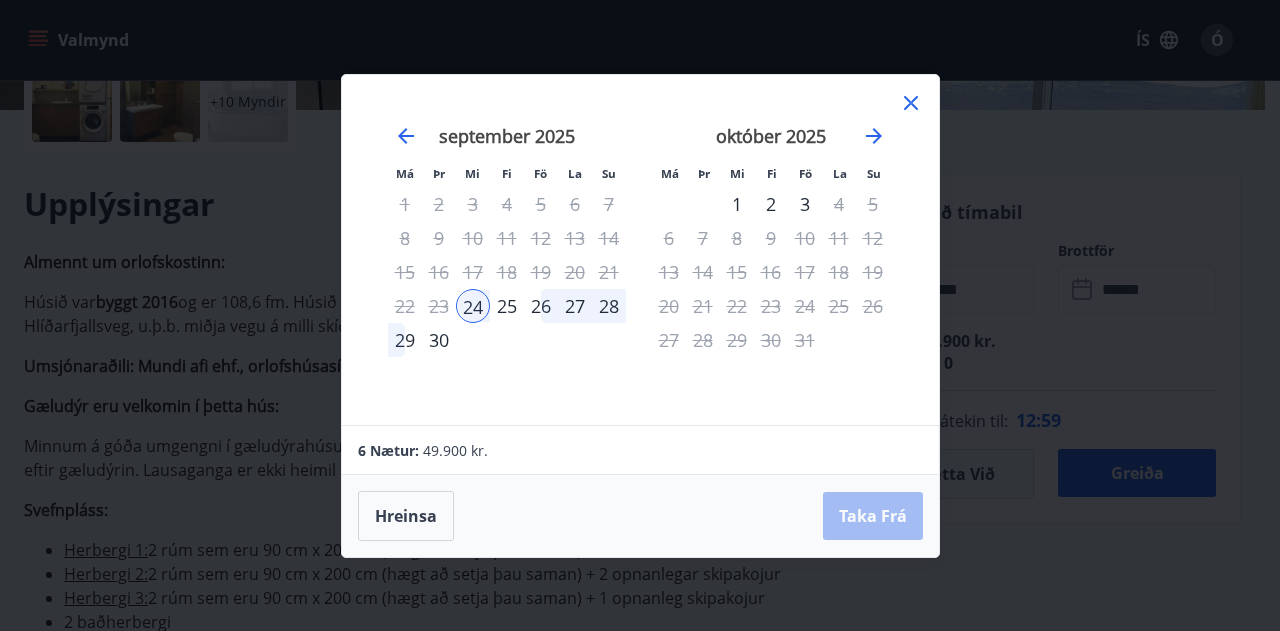 click on "28" at bounding box center [609, 306] 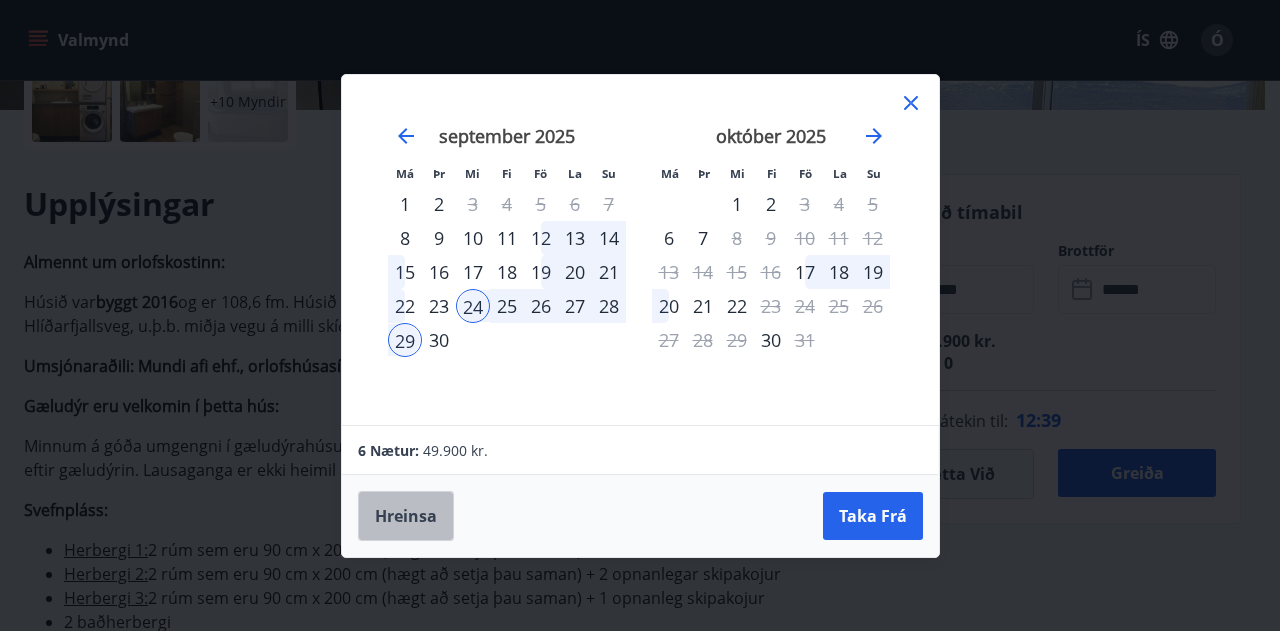 click on "Hreinsa" at bounding box center [406, 516] 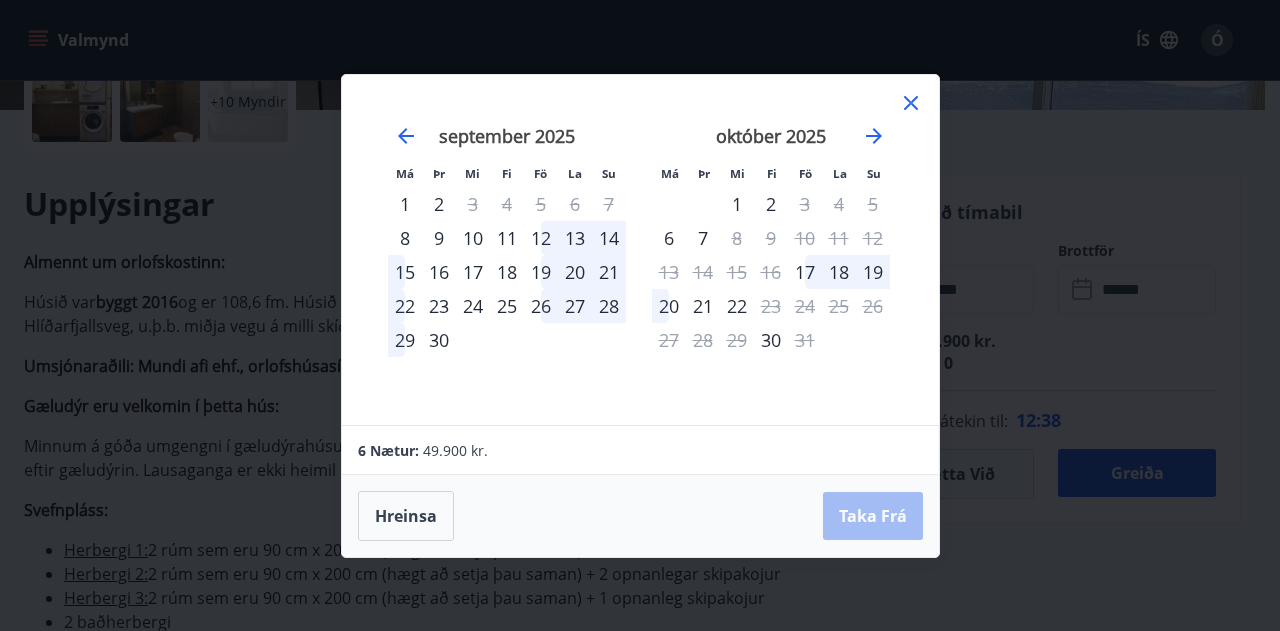 click on "23" at bounding box center [439, 306] 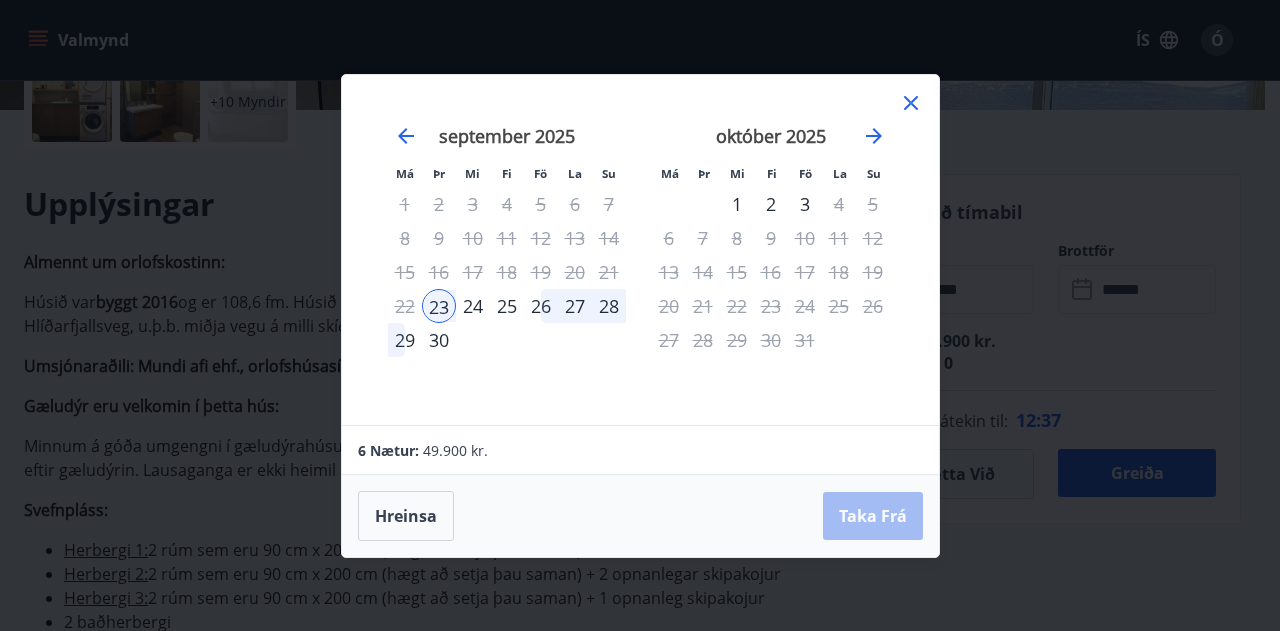 click on "28" at bounding box center [609, 306] 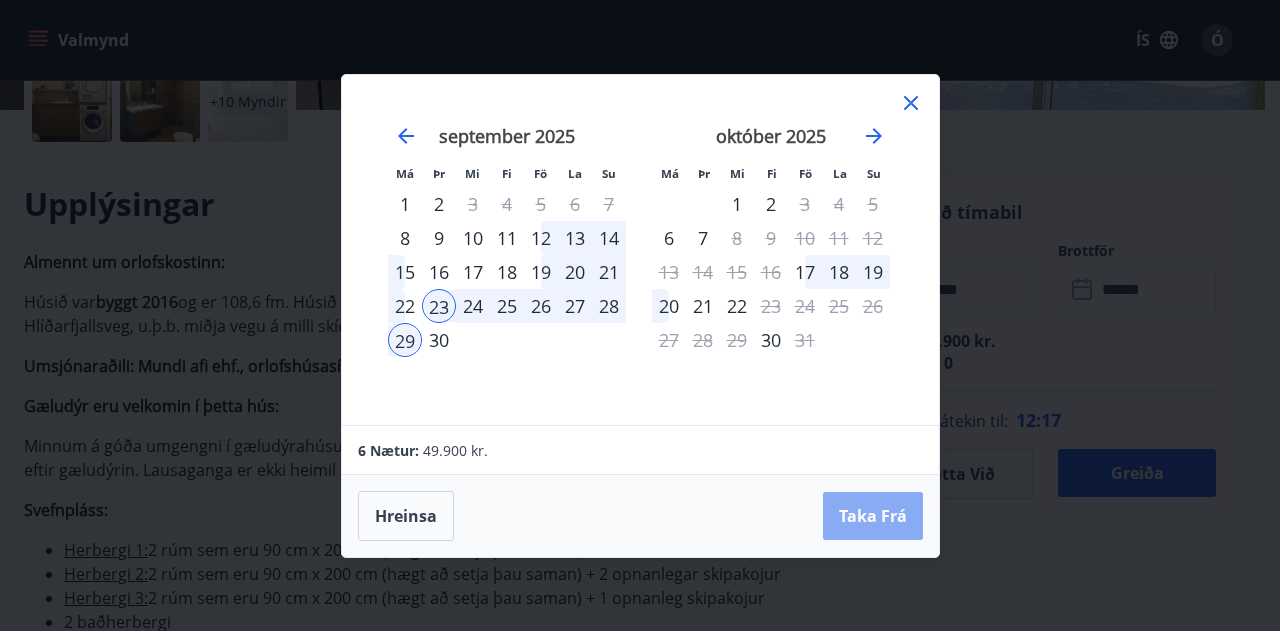 click on "Taka Frá" at bounding box center [873, 516] 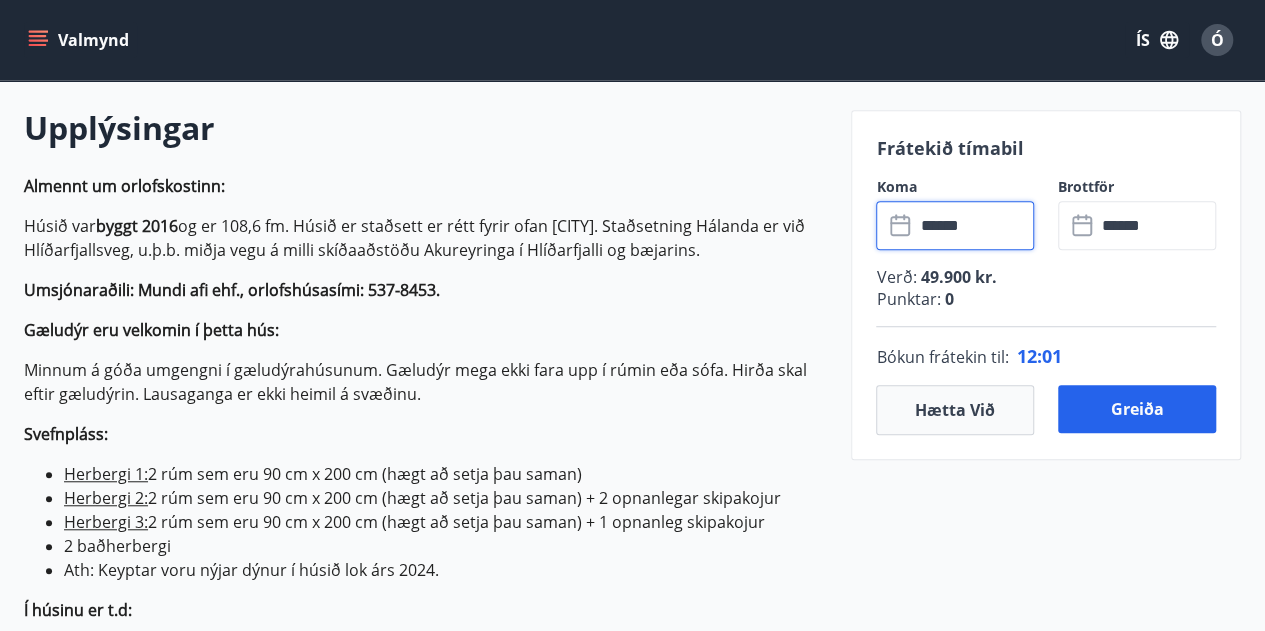 scroll, scrollTop: 564, scrollLeft: 0, axis: vertical 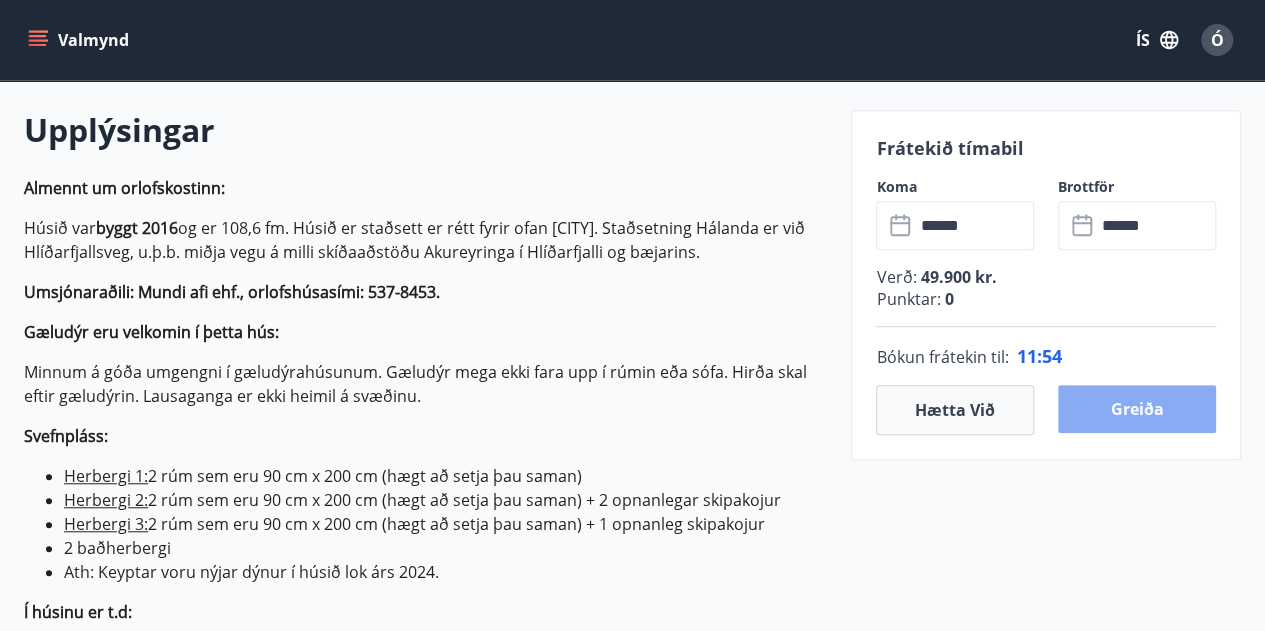 click on "Greiða" at bounding box center (1137, 409) 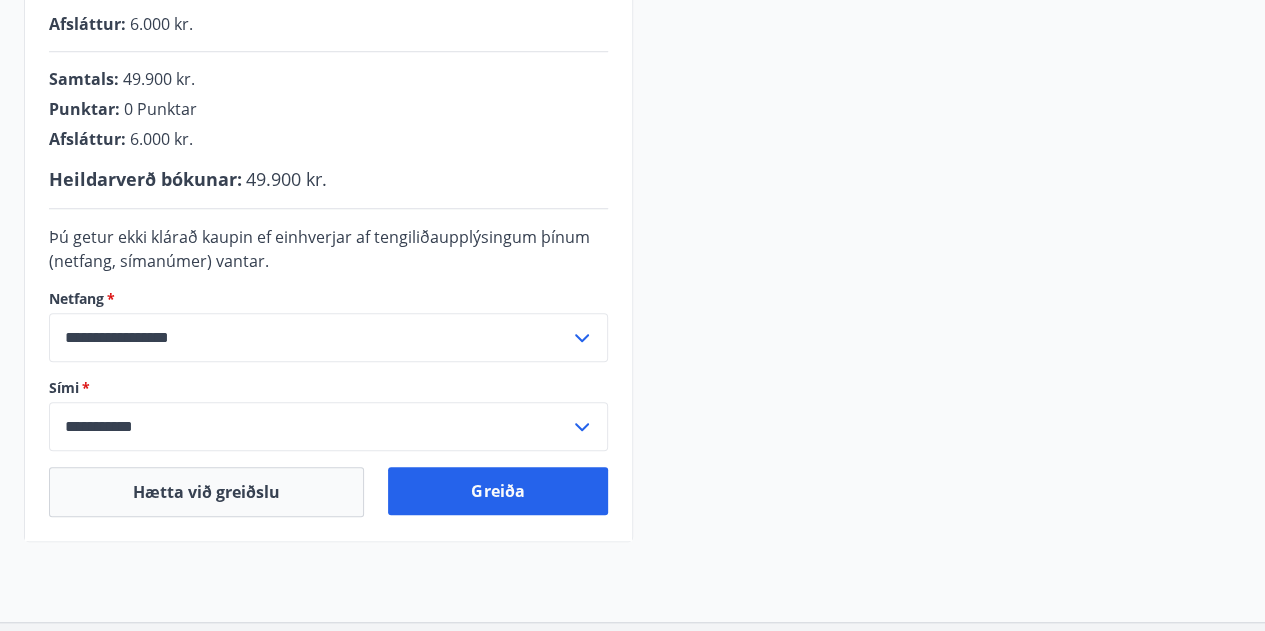 scroll, scrollTop: 551, scrollLeft: 0, axis: vertical 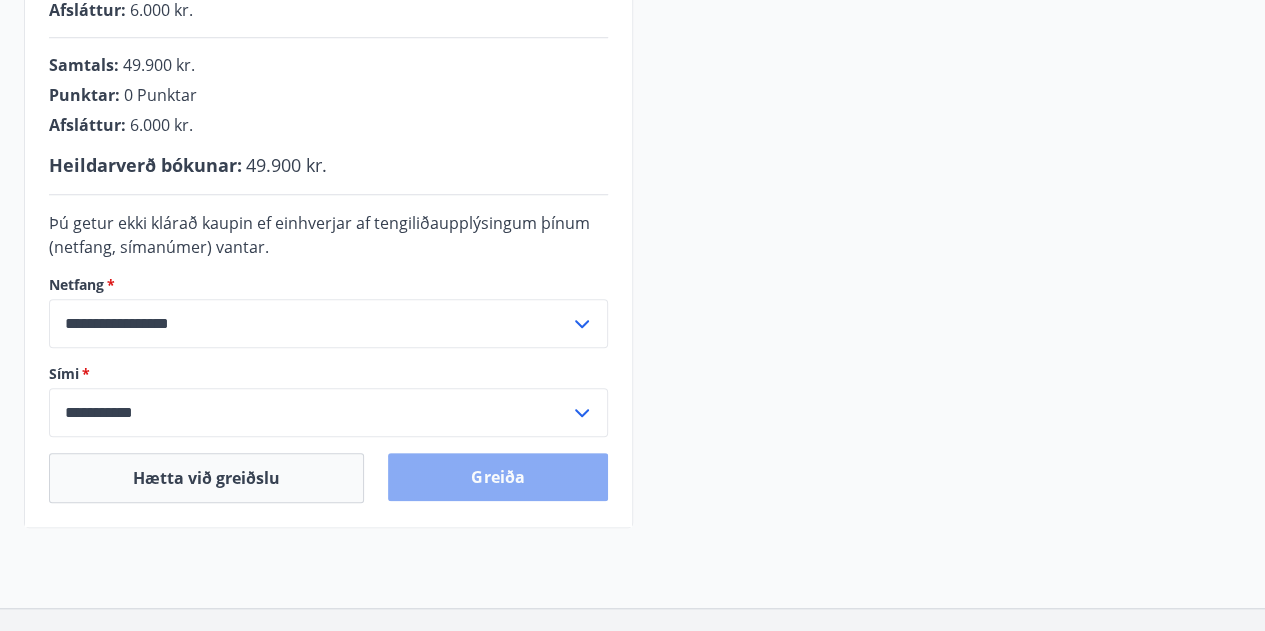 click on "Greiða" at bounding box center [497, 477] 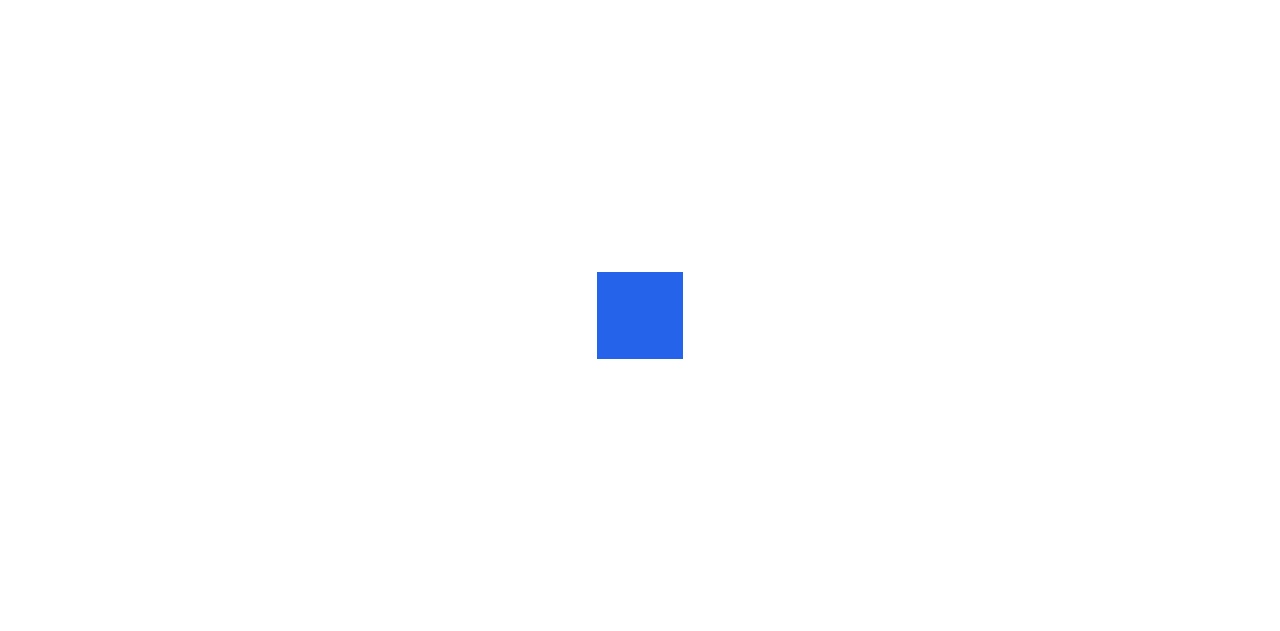 scroll, scrollTop: 0, scrollLeft: 0, axis: both 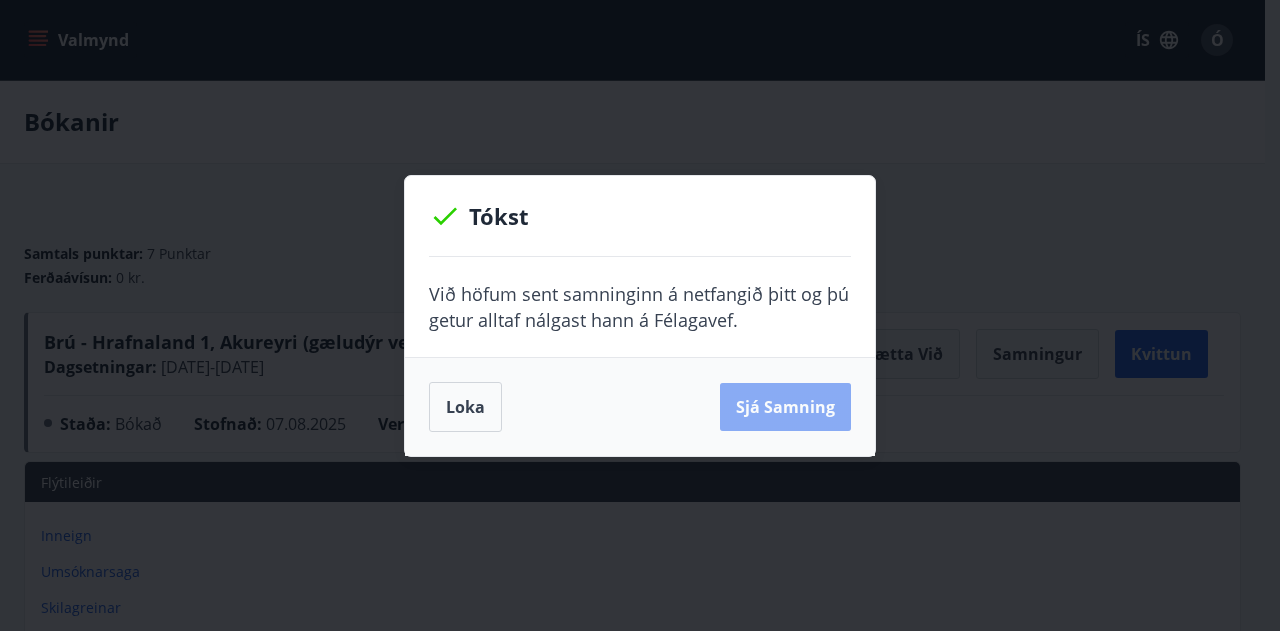 click on "Sjá samning" at bounding box center (785, 407) 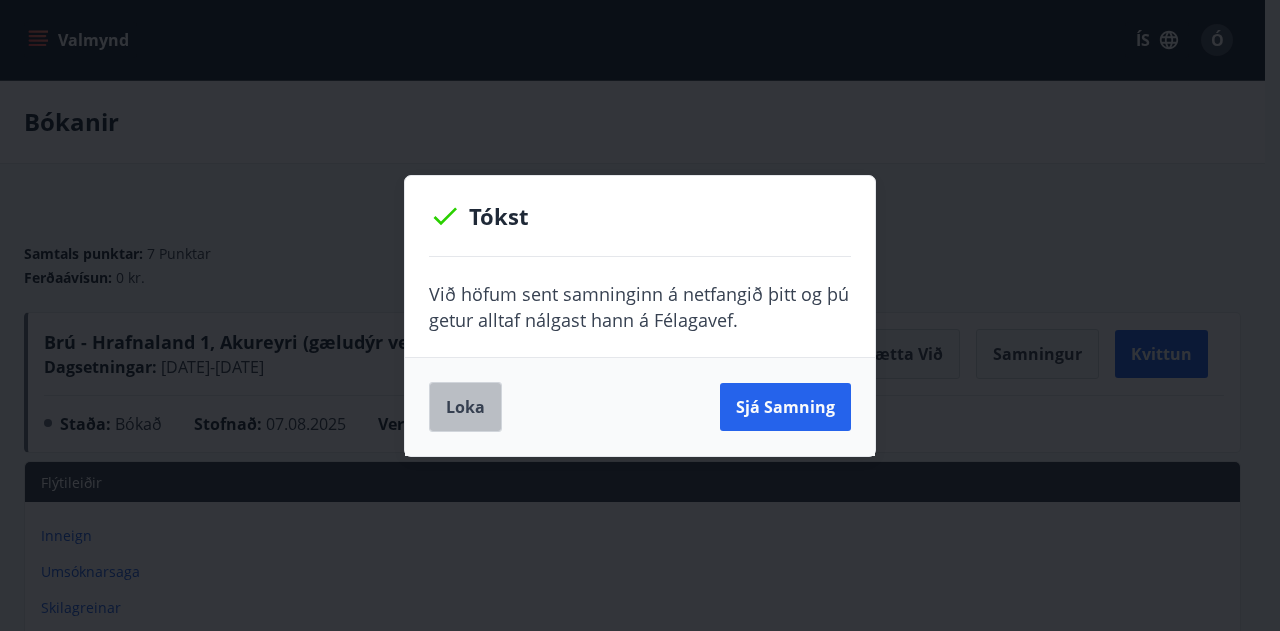click on "Loka" at bounding box center (465, 407) 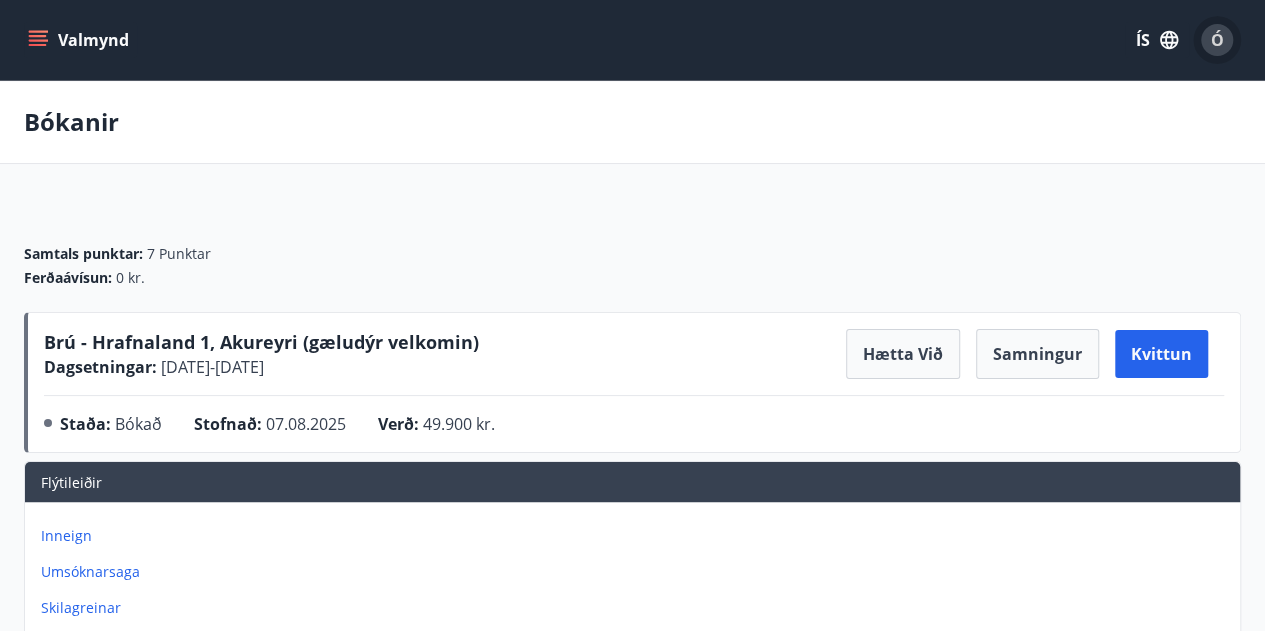 click on "Ó" at bounding box center [1217, 40] 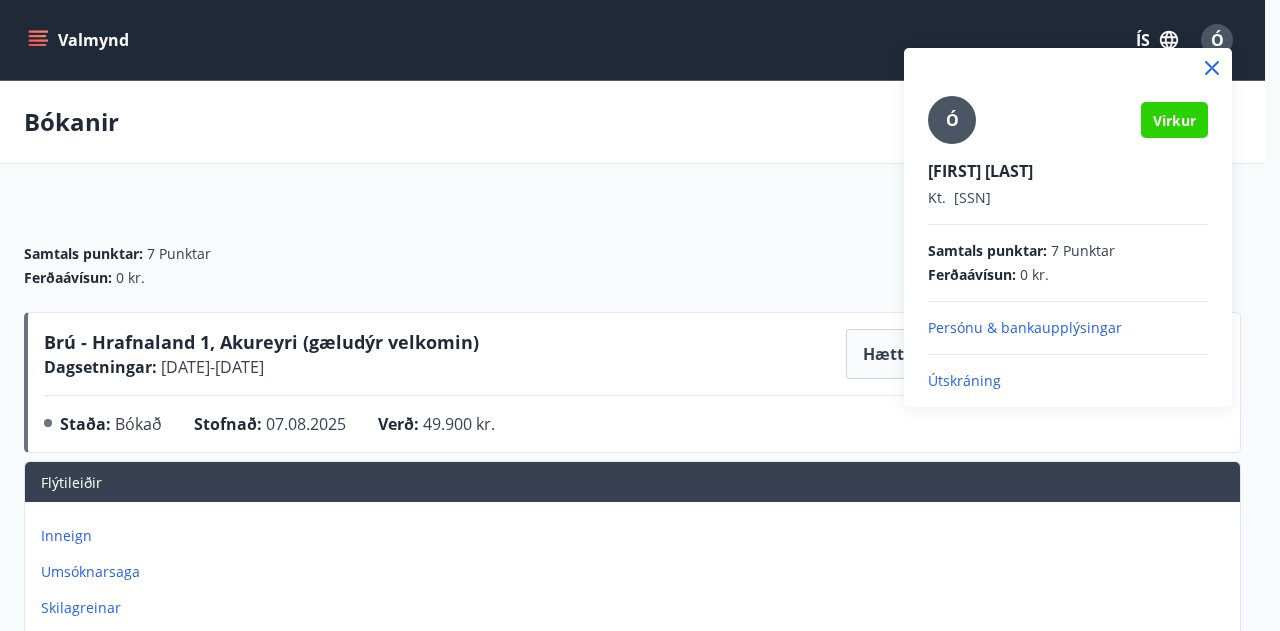 click on "Útskráning" at bounding box center (1068, 381) 